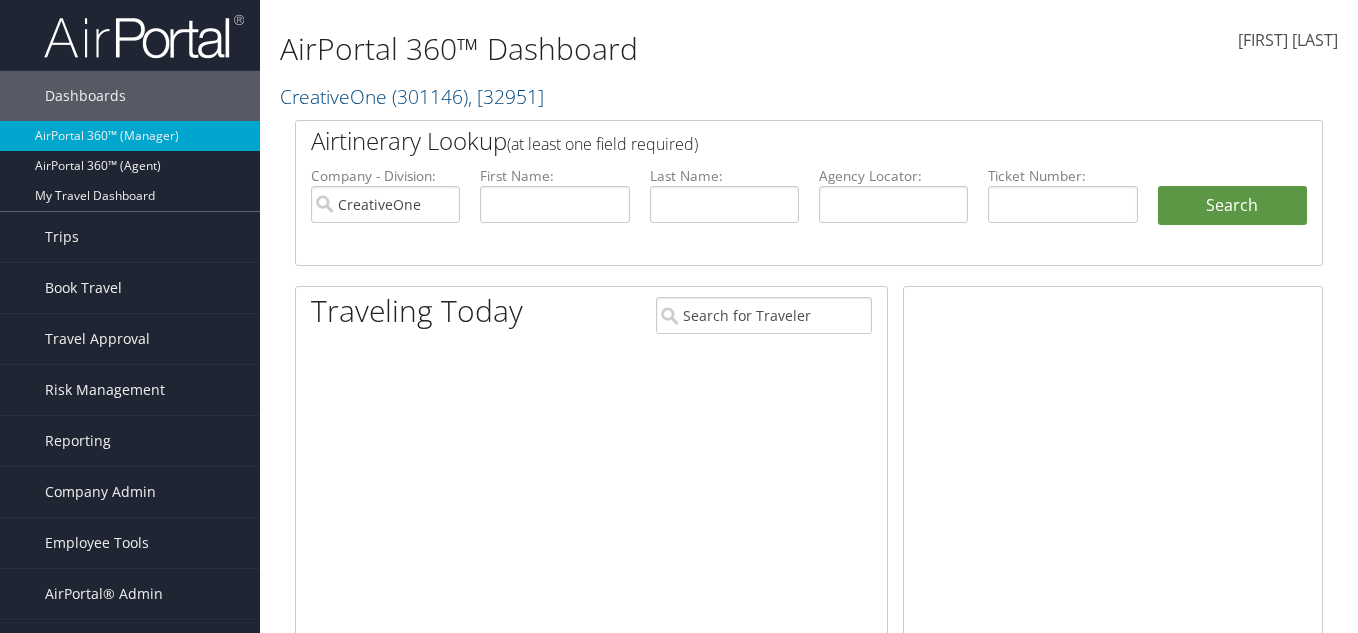 scroll, scrollTop: 0, scrollLeft: 0, axis: both 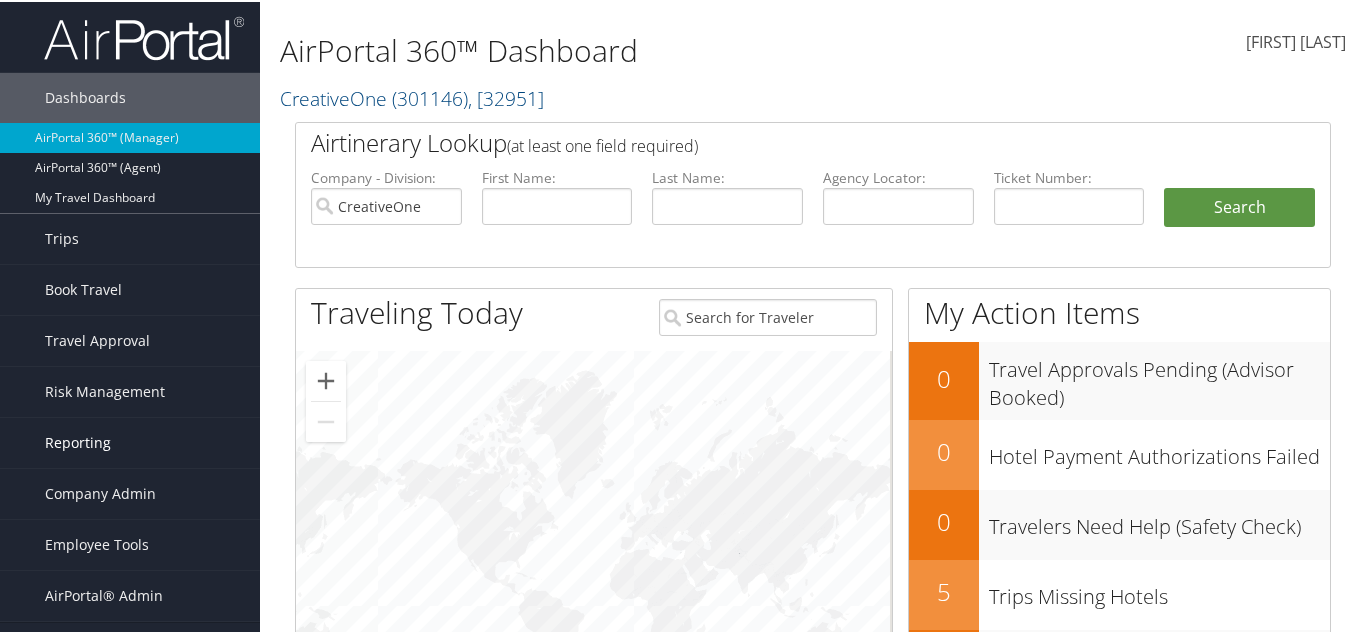 click on "Reporting" at bounding box center [78, 441] 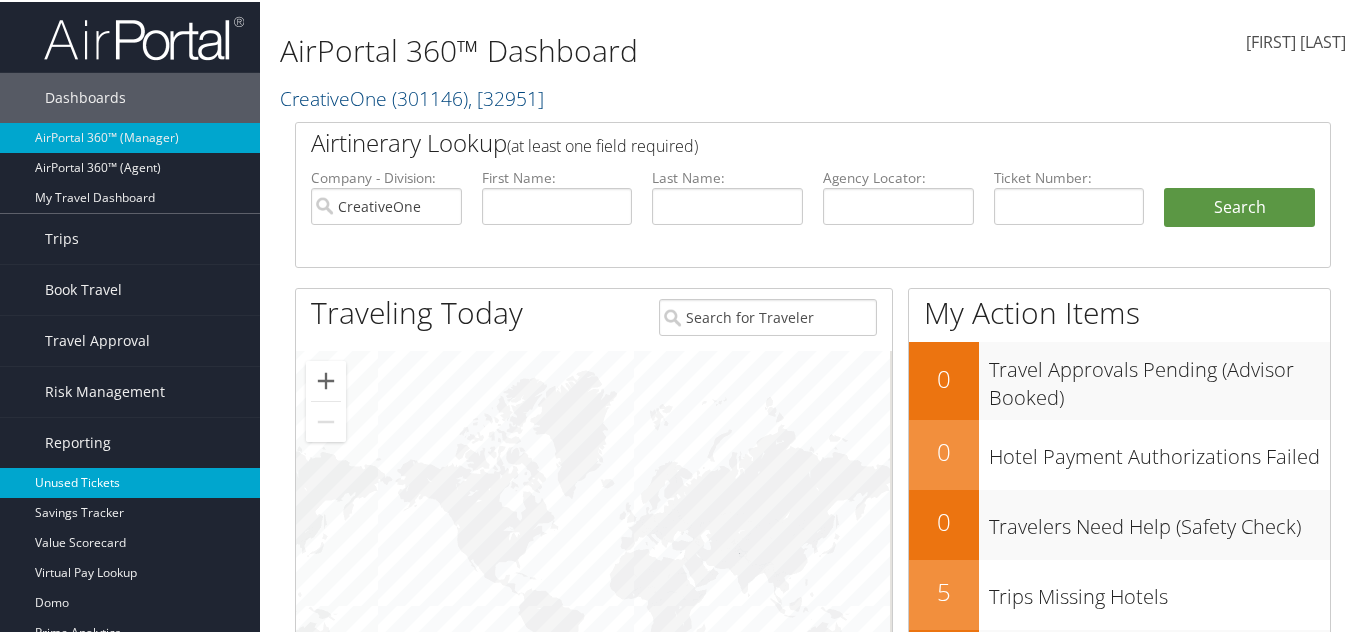click on "Unused Tickets" at bounding box center [130, 481] 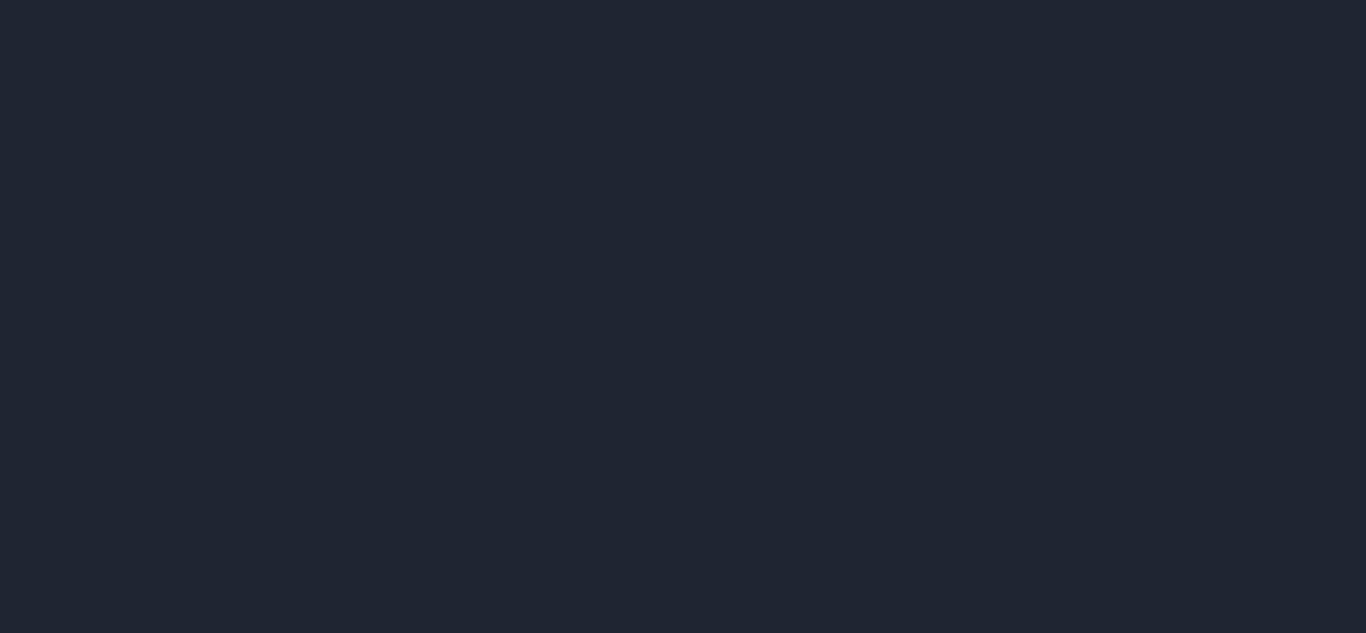 scroll, scrollTop: 0, scrollLeft: 0, axis: both 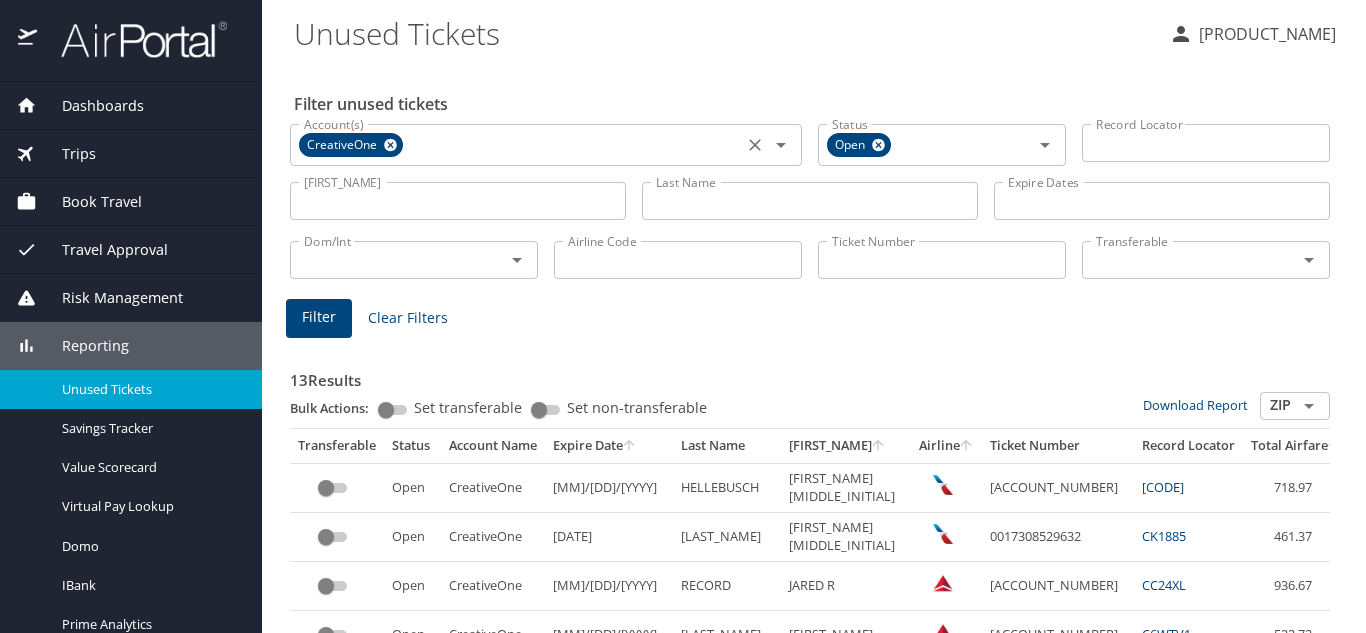 click at bounding box center [390, 145] 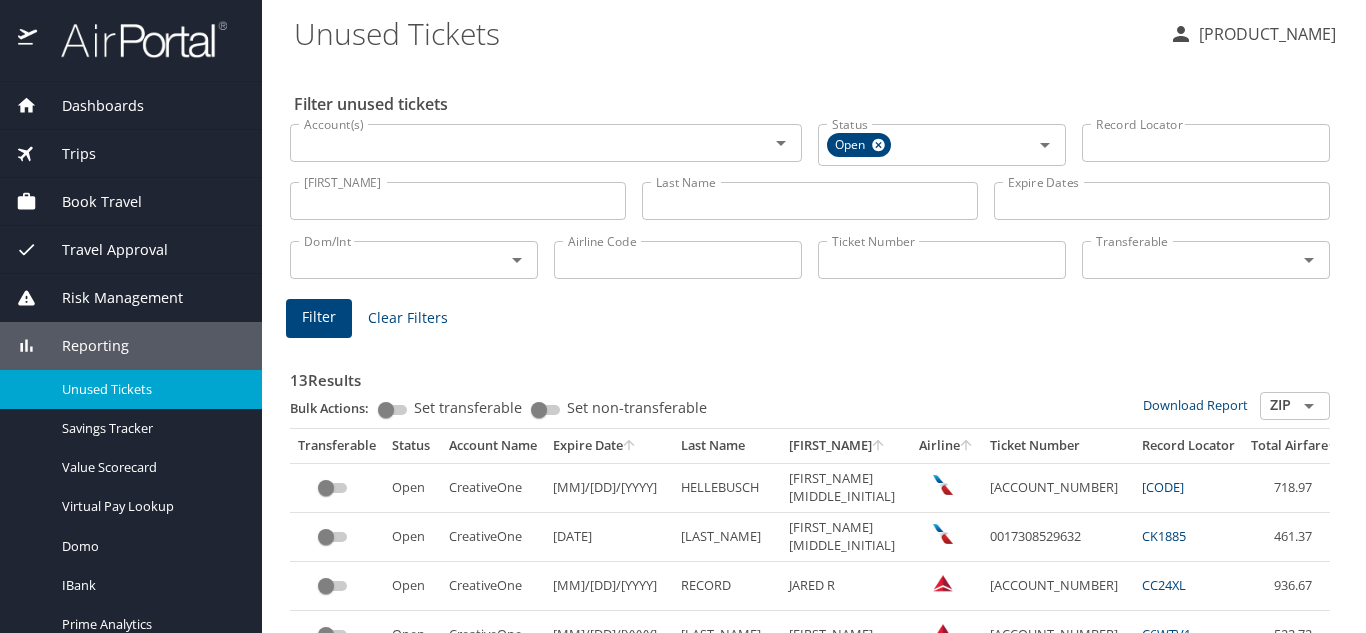 click on "First Name" at bounding box center [458, 201] 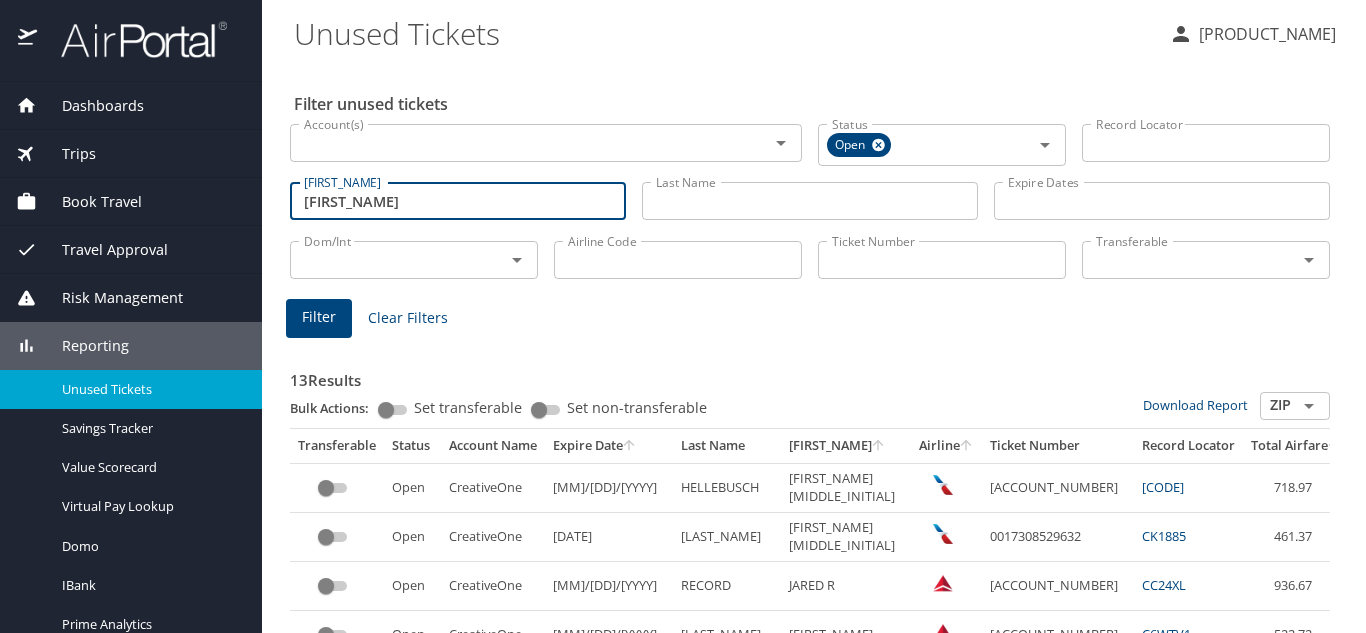 type on "james" 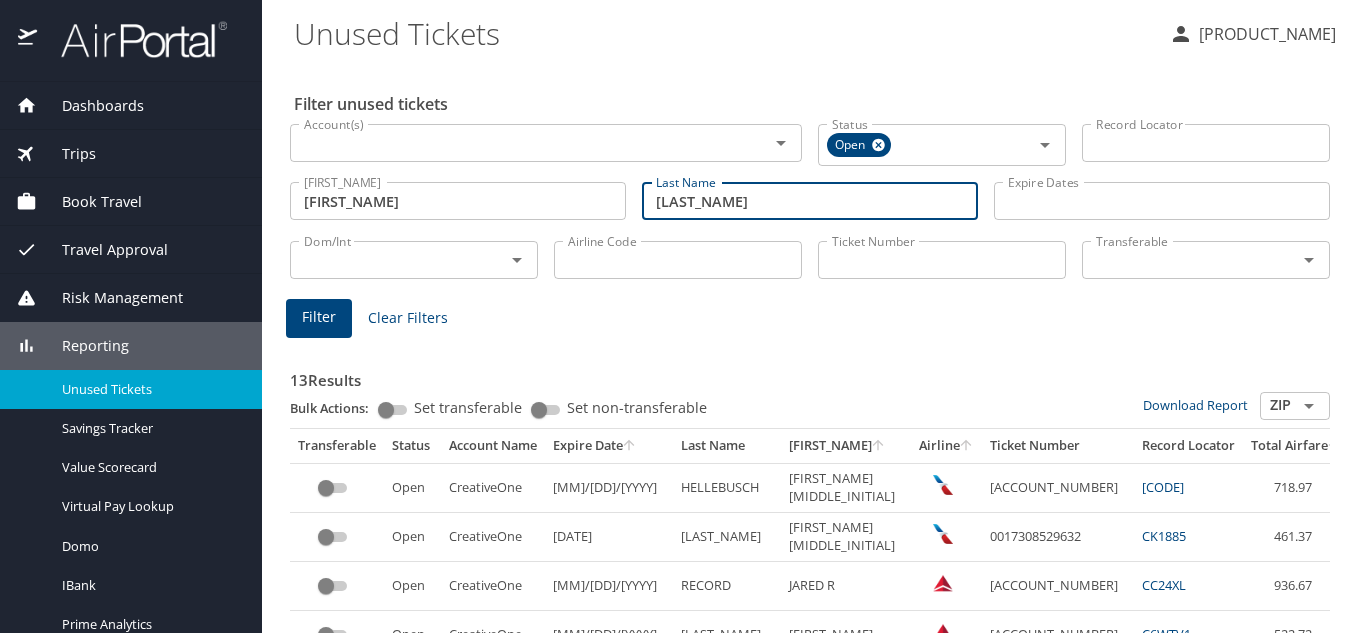 type on "cavnar" 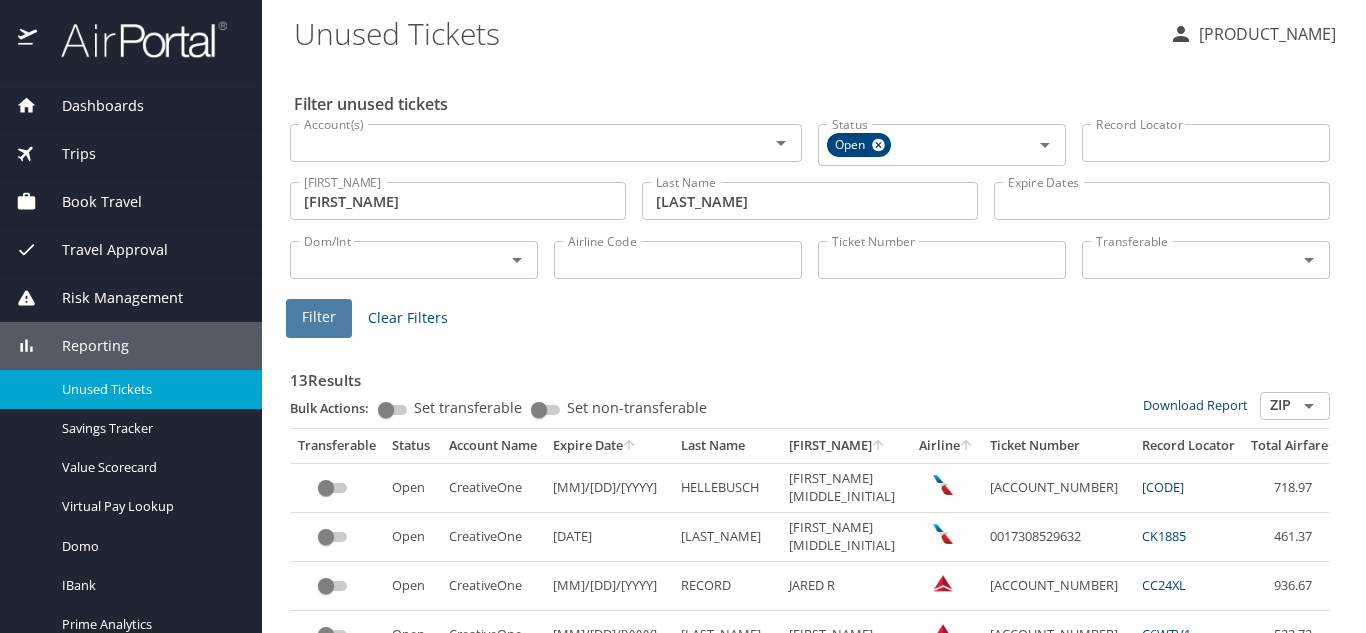 click on "Filter" at bounding box center (319, 318) 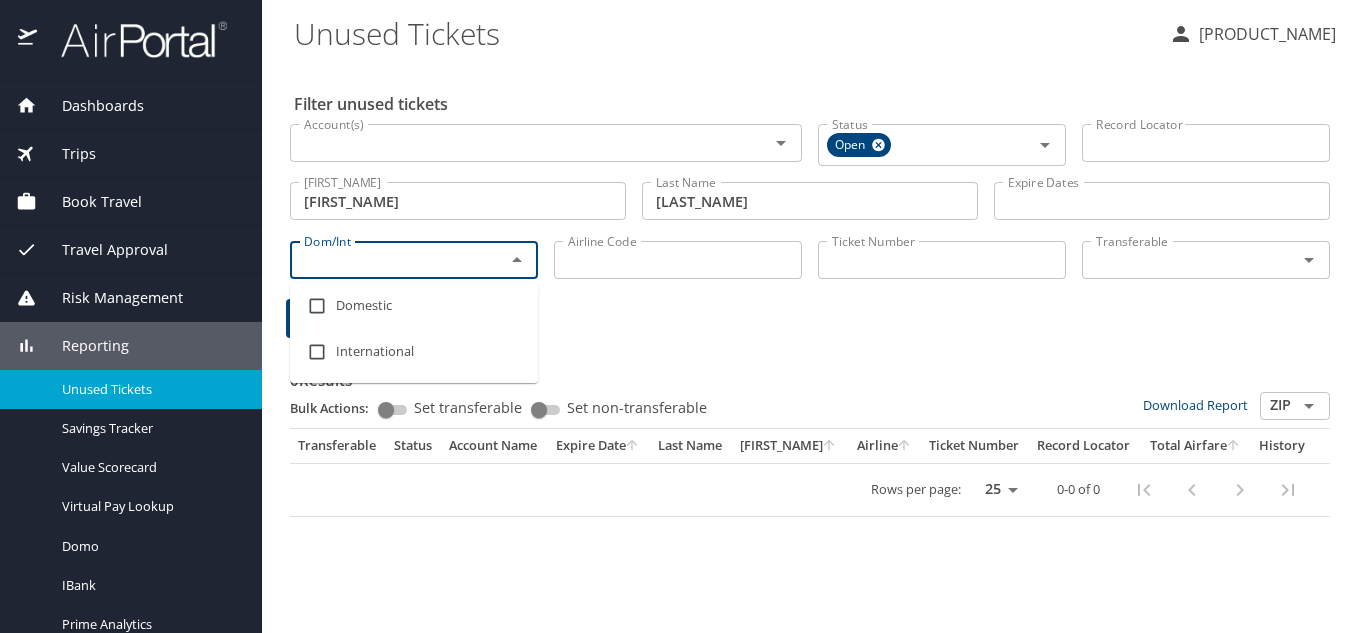 click on "Dom/Int" at bounding box center [384, 260] 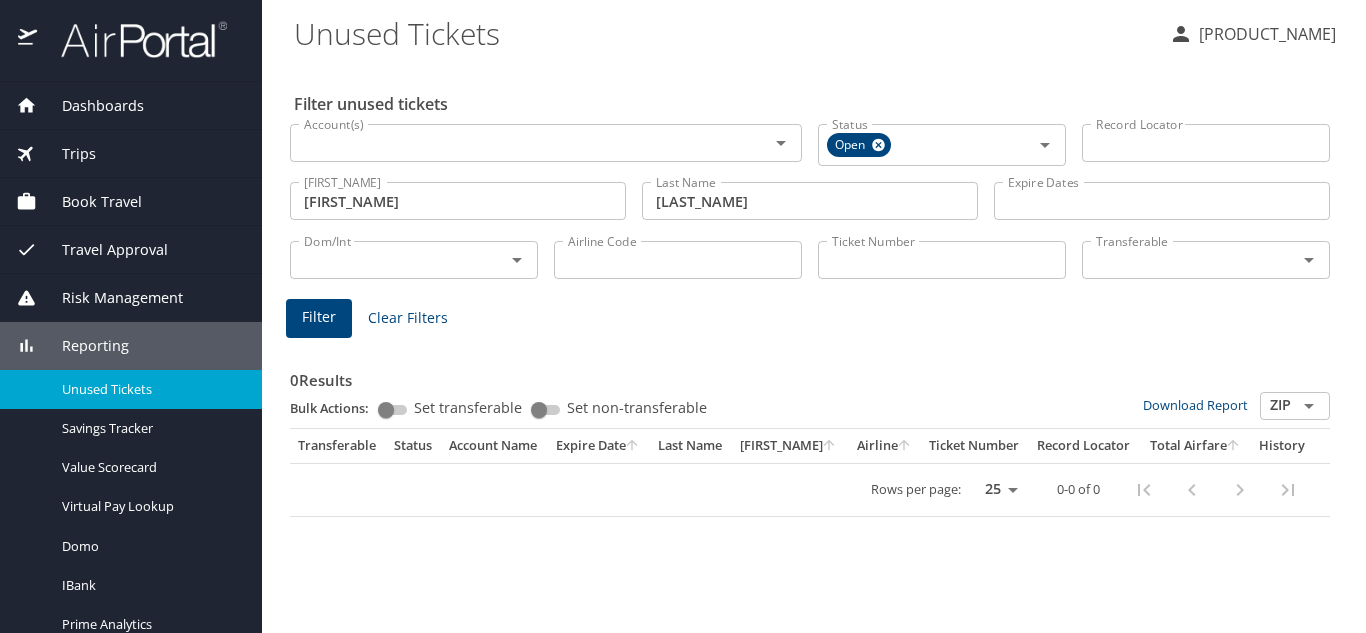 click on "Dom/Int" at bounding box center (384, 260) 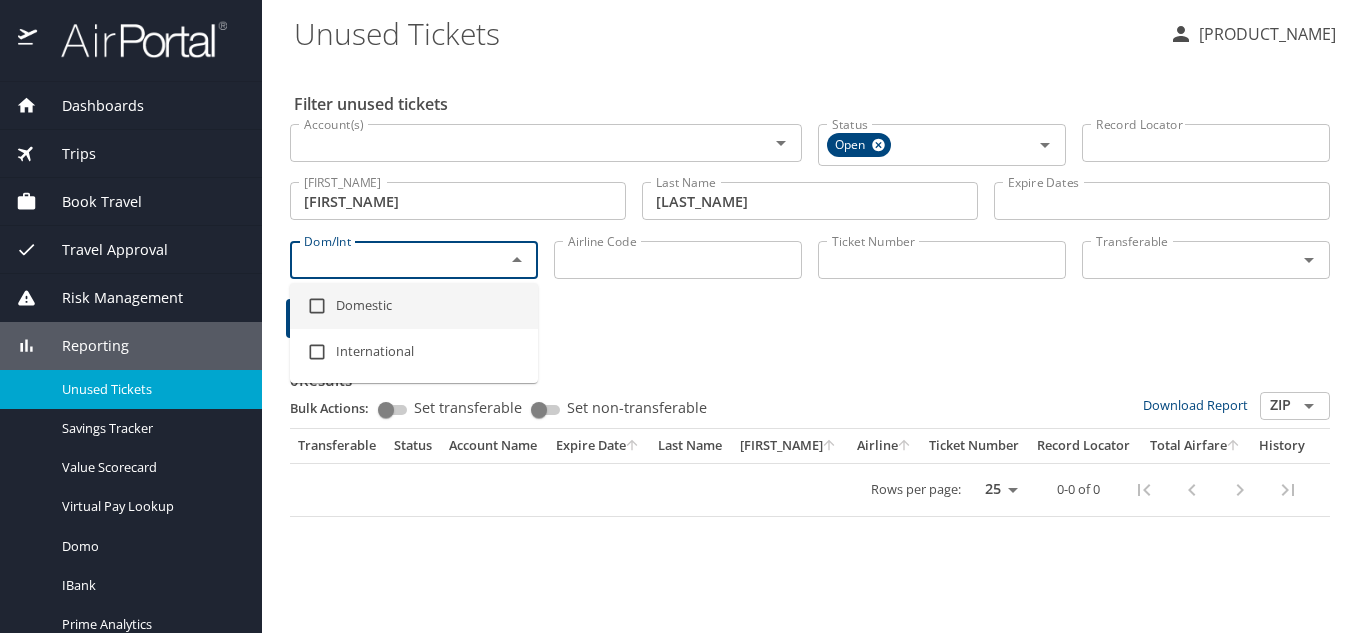 click on "Filter Clear Filters" at bounding box center (810, 318) 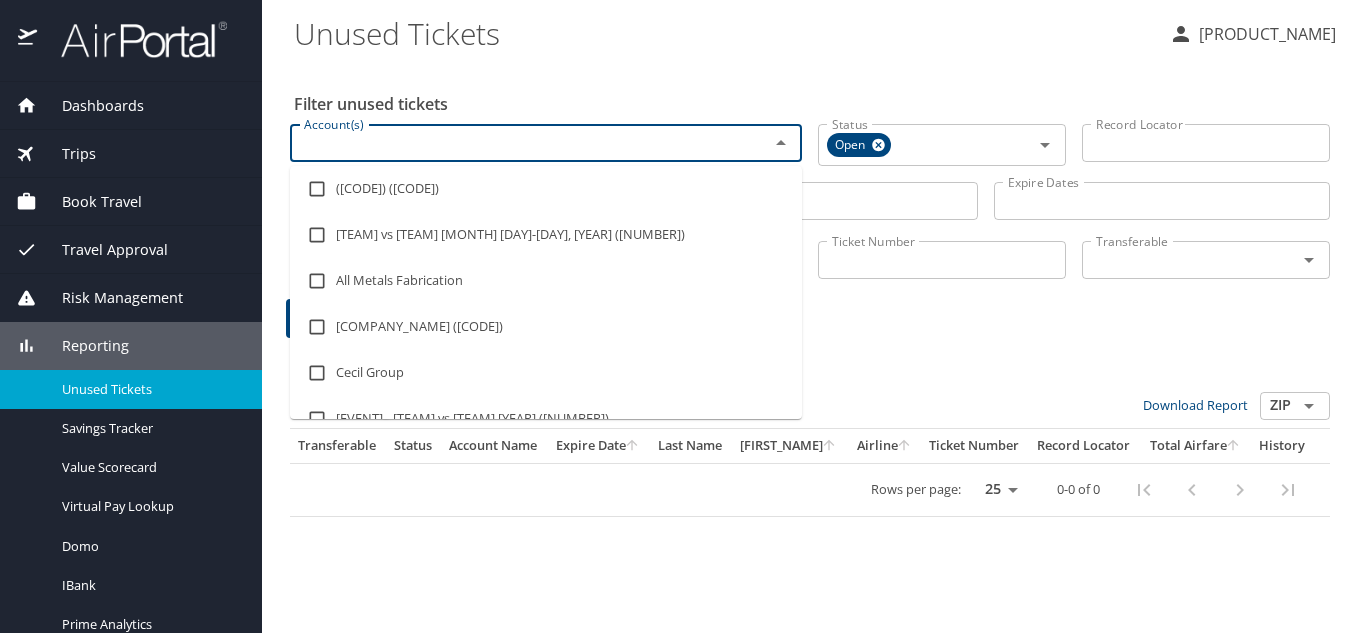 click on "Account(s)" at bounding box center [516, 143] 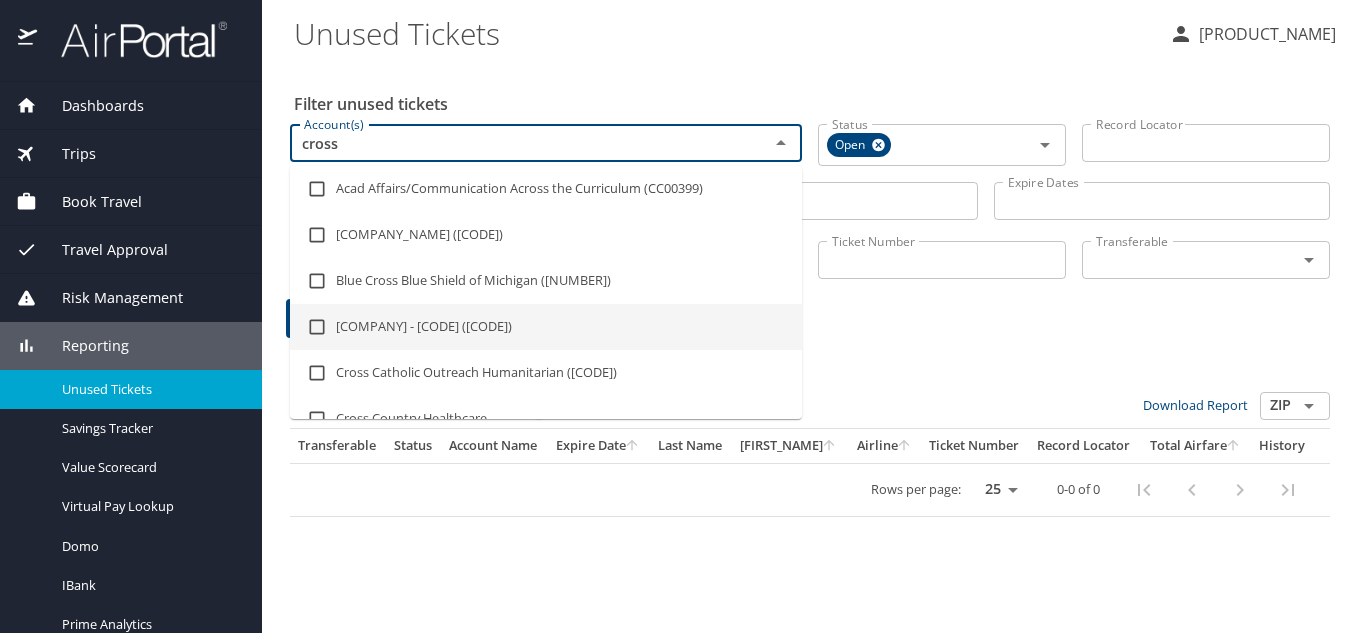 click on "Cross Catholic Outreach - CCO (301931)" at bounding box center [546, 327] 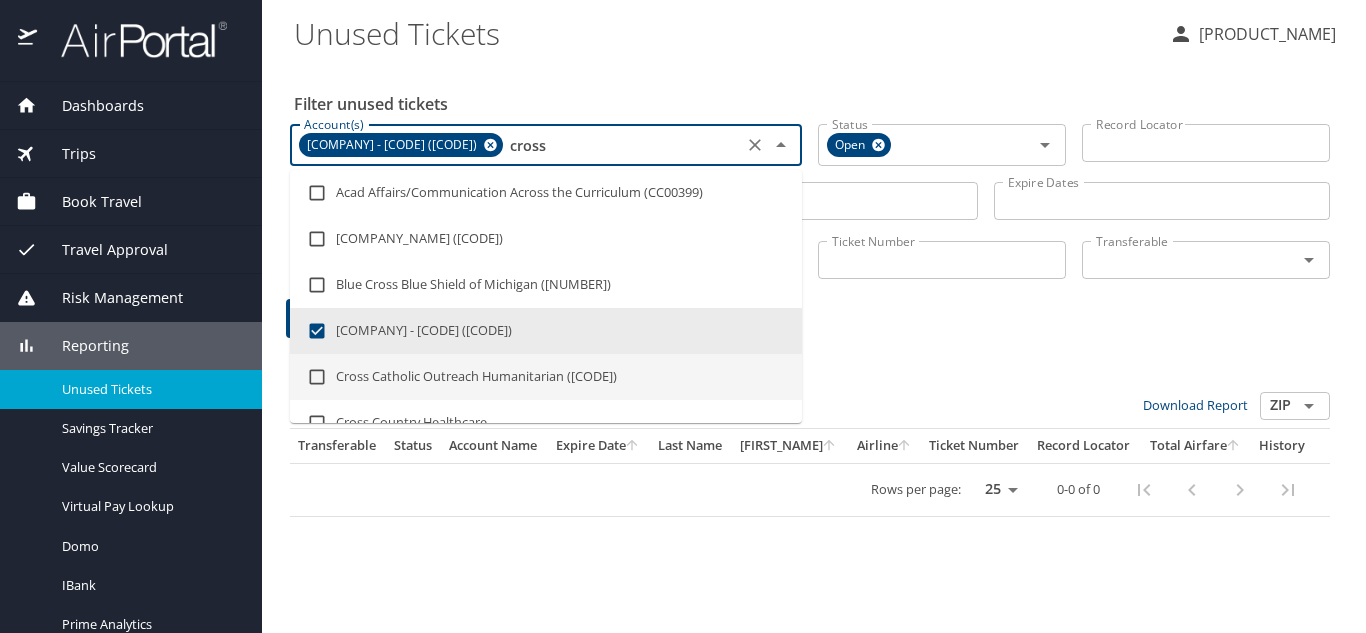 type on "cross" 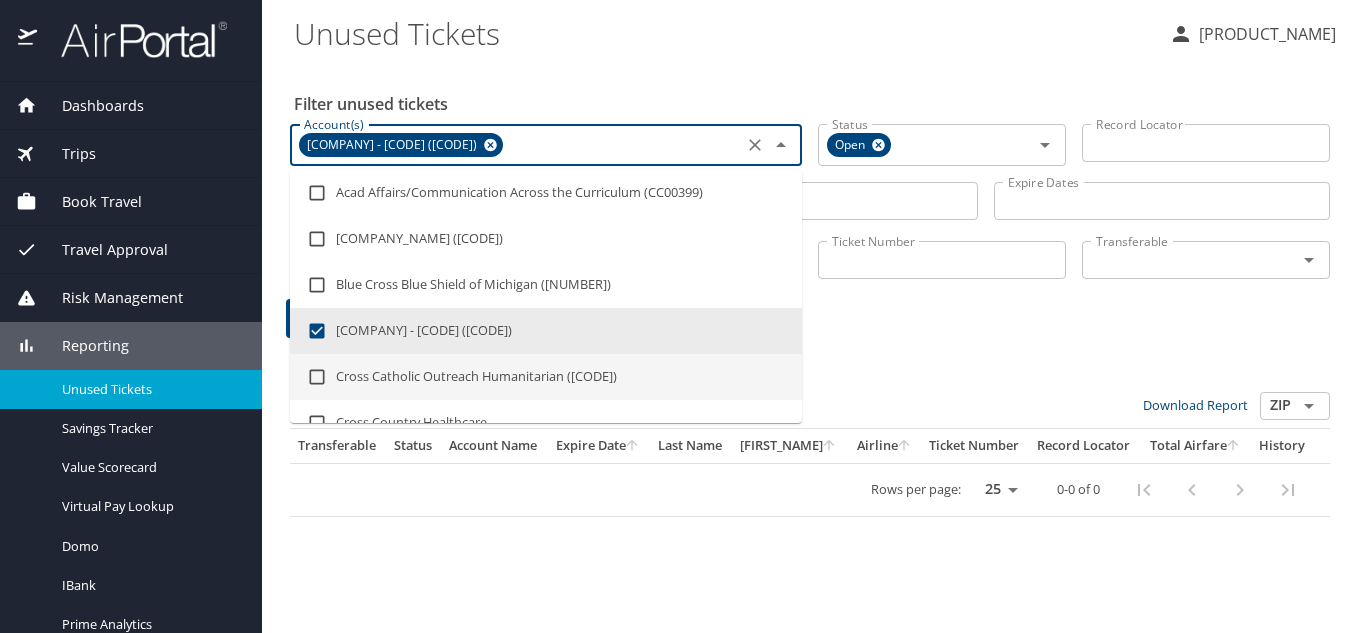 click on "0  Results Bulk Actions: Set transferable Set non-transferable Download Report ZIP ​ Transferable Status Account Name Expire Date  Last Name  First Name  Airline  Ticket Number Record Locator Total Airfare  History Rows per page: 25 50 100 0-0 of 0" at bounding box center [810, 425] 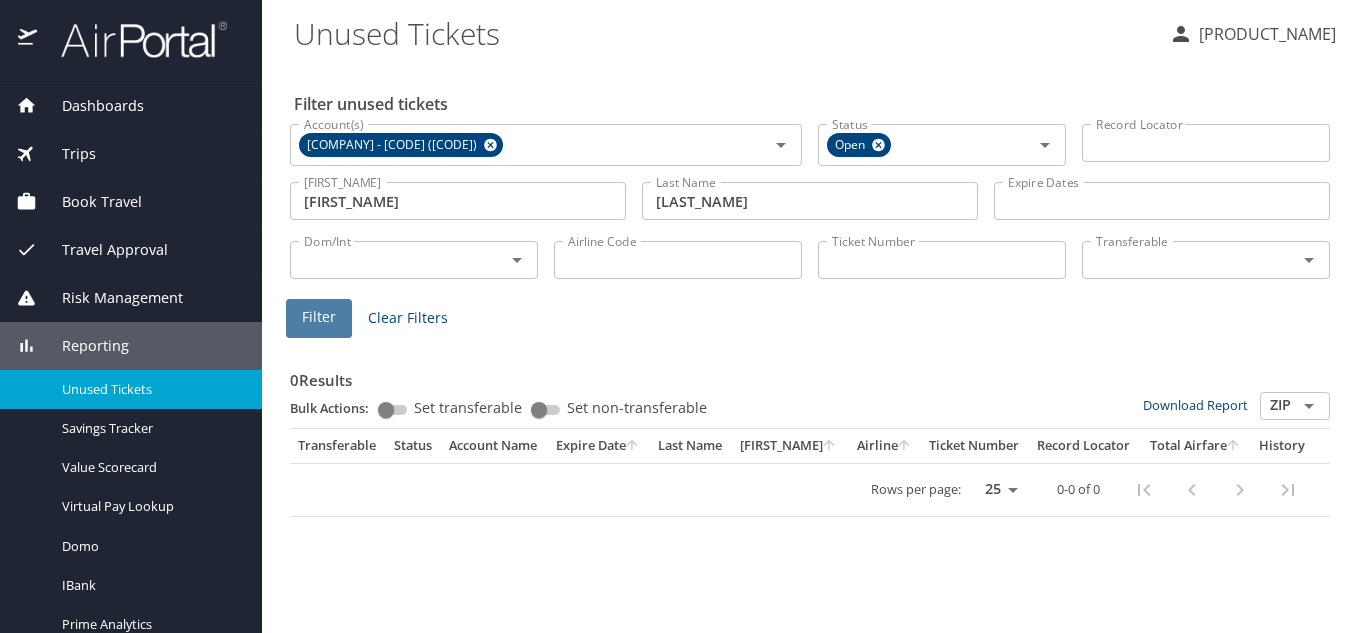 click on "Filter" at bounding box center [319, 317] 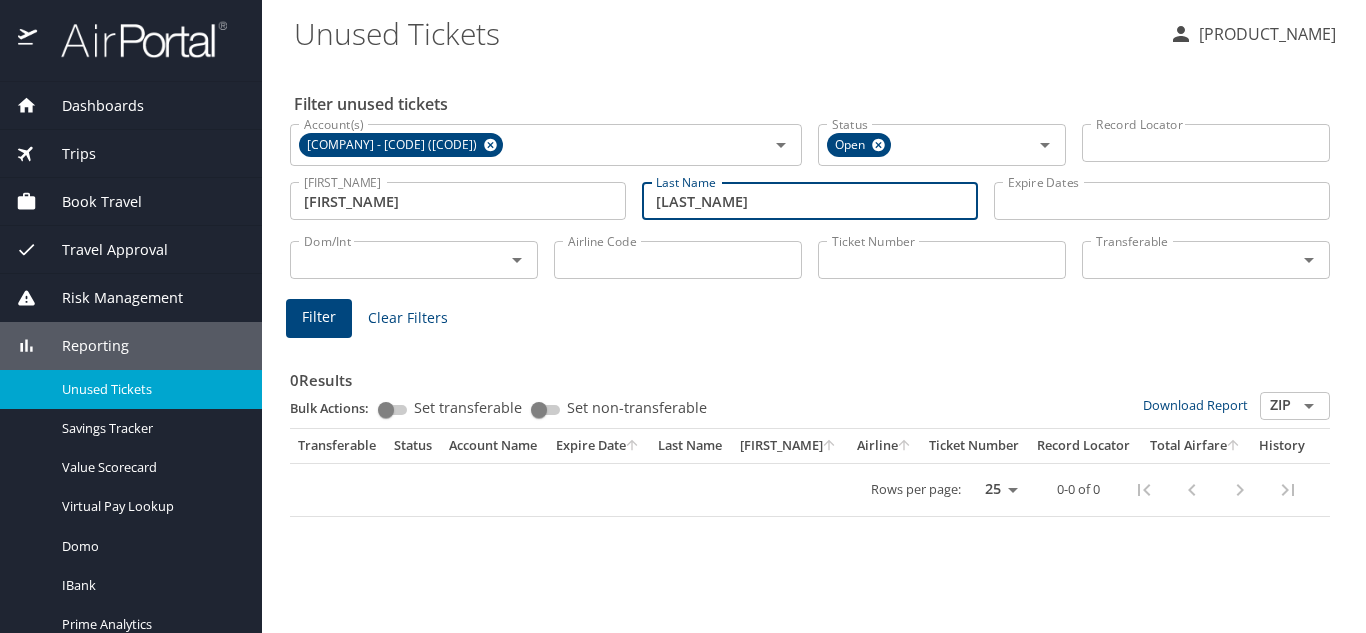 drag, startPoint x: 707, startPoint y: 204, endPoint x: 617, endPoint y: 211, distance: 90.27181 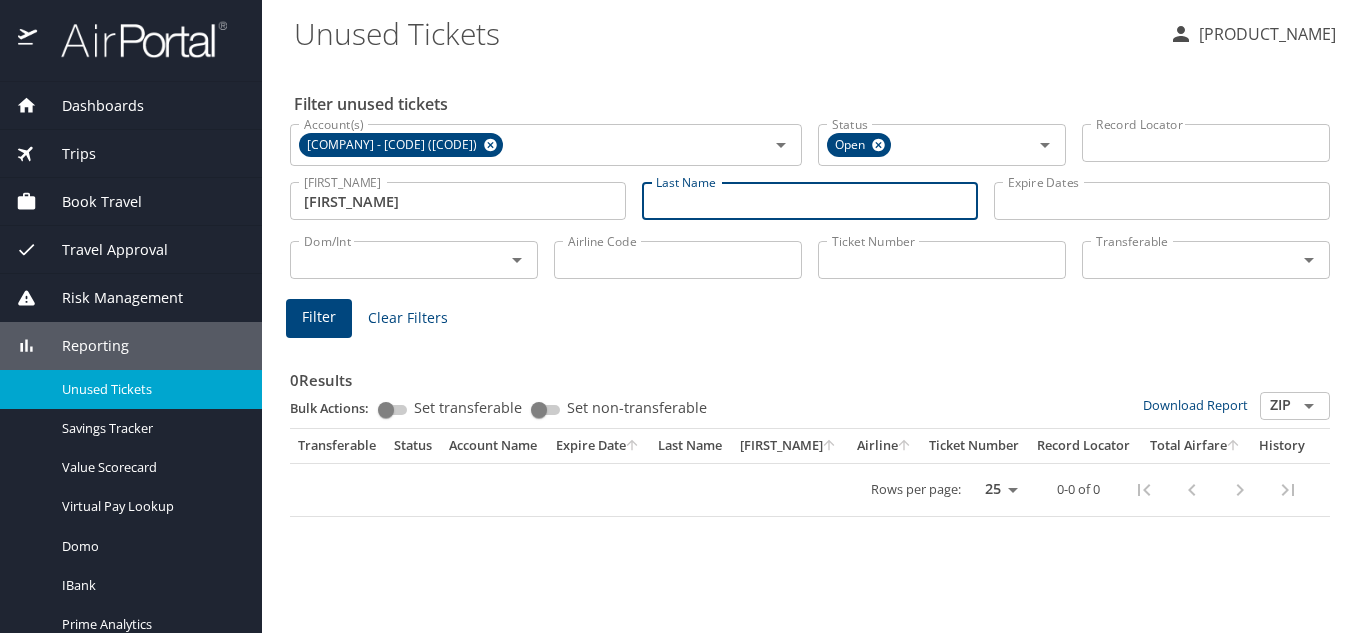 type 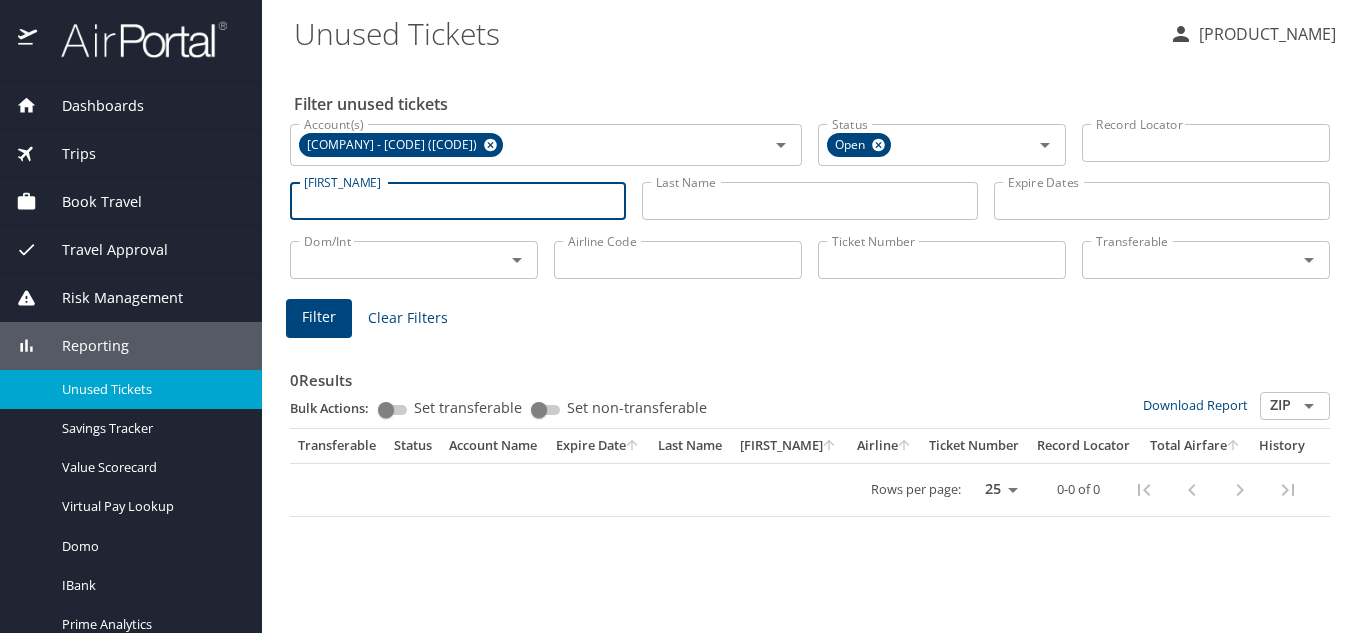 type 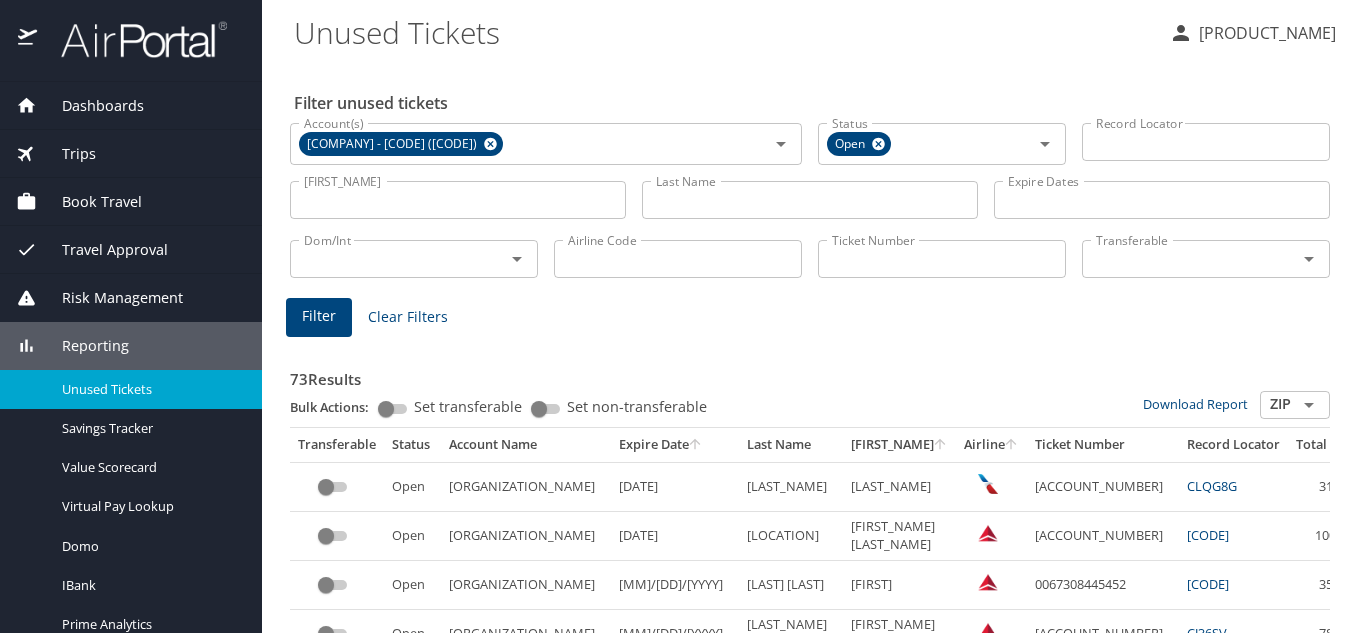 scroll, scrollTop: 0, scrollLeft: 0, axis: both 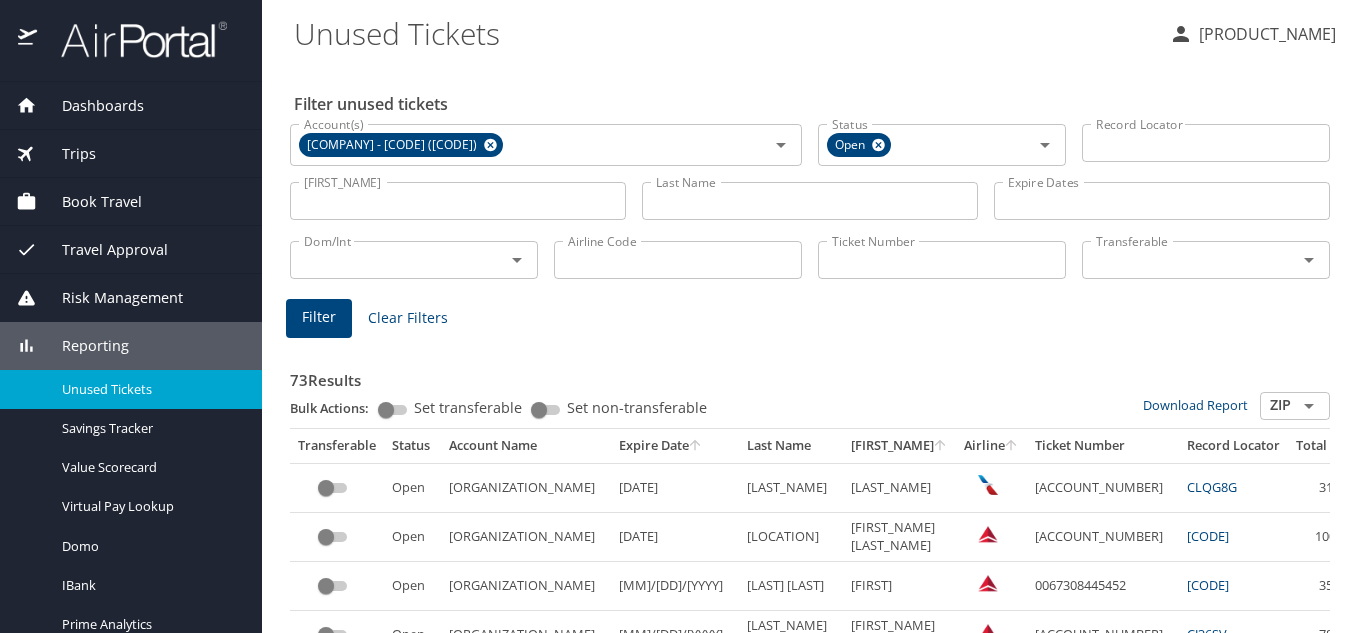 click on "Last Name" at bounding box center [810, 201] 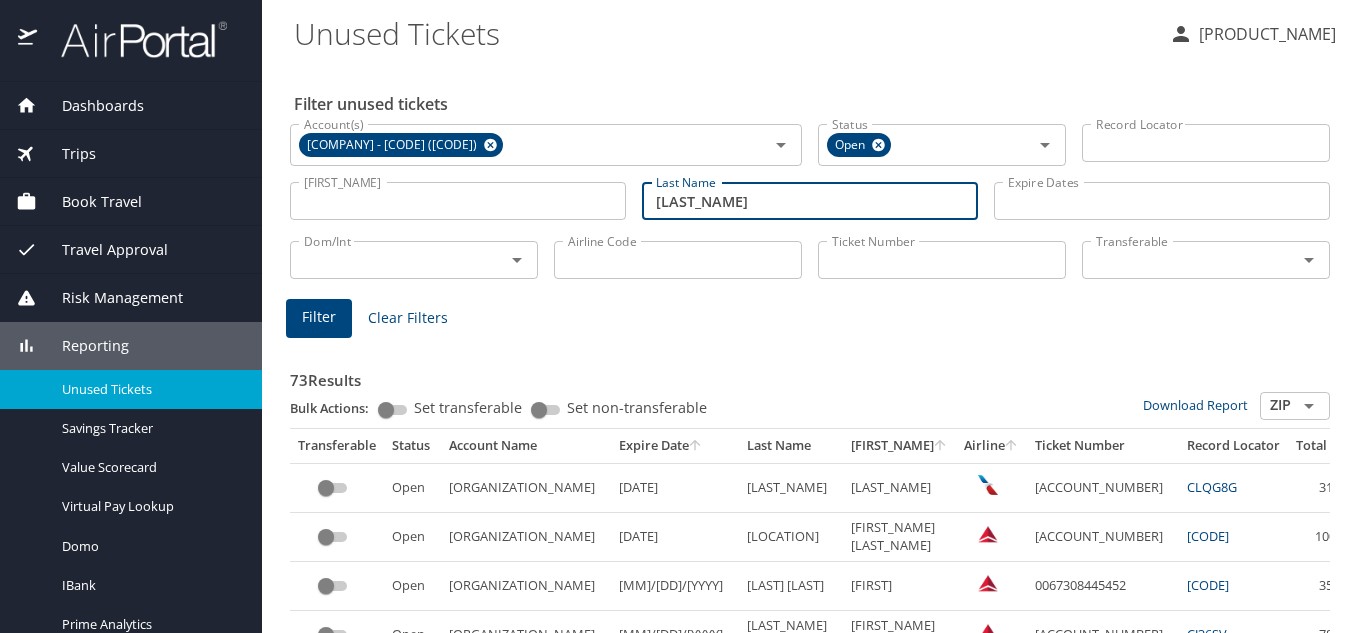 type on "cavnar" 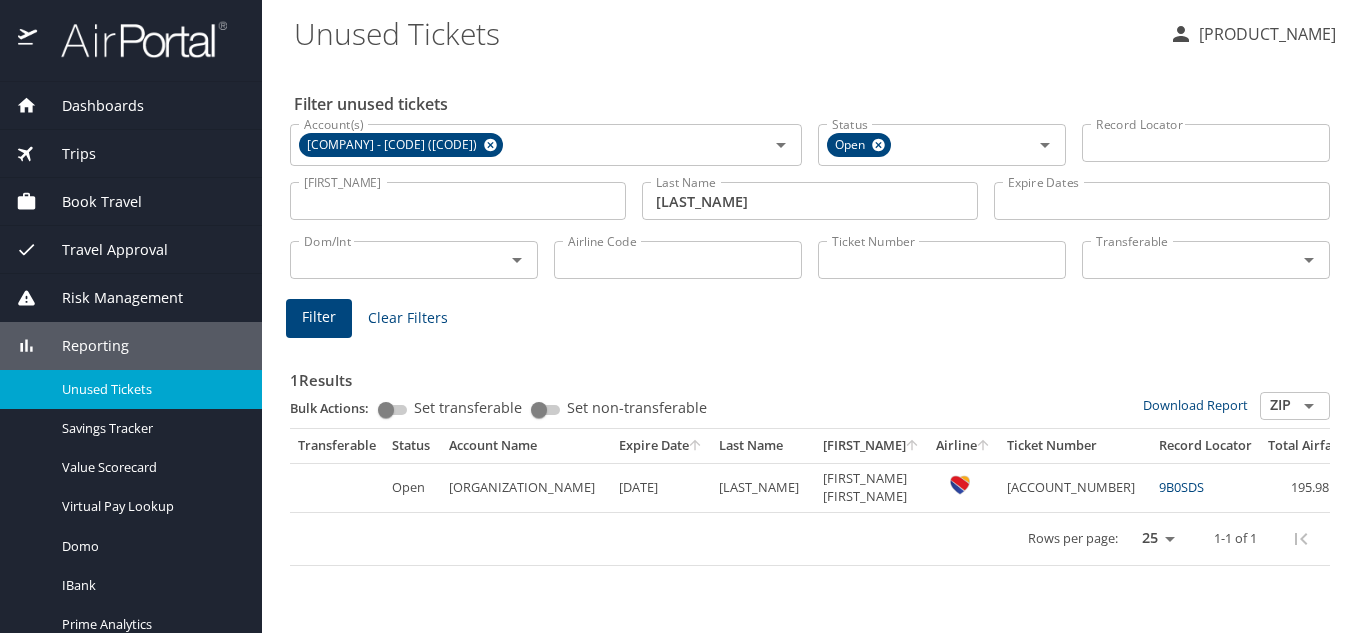 click on "9B0SDS" at bounding box center [1181, 487] 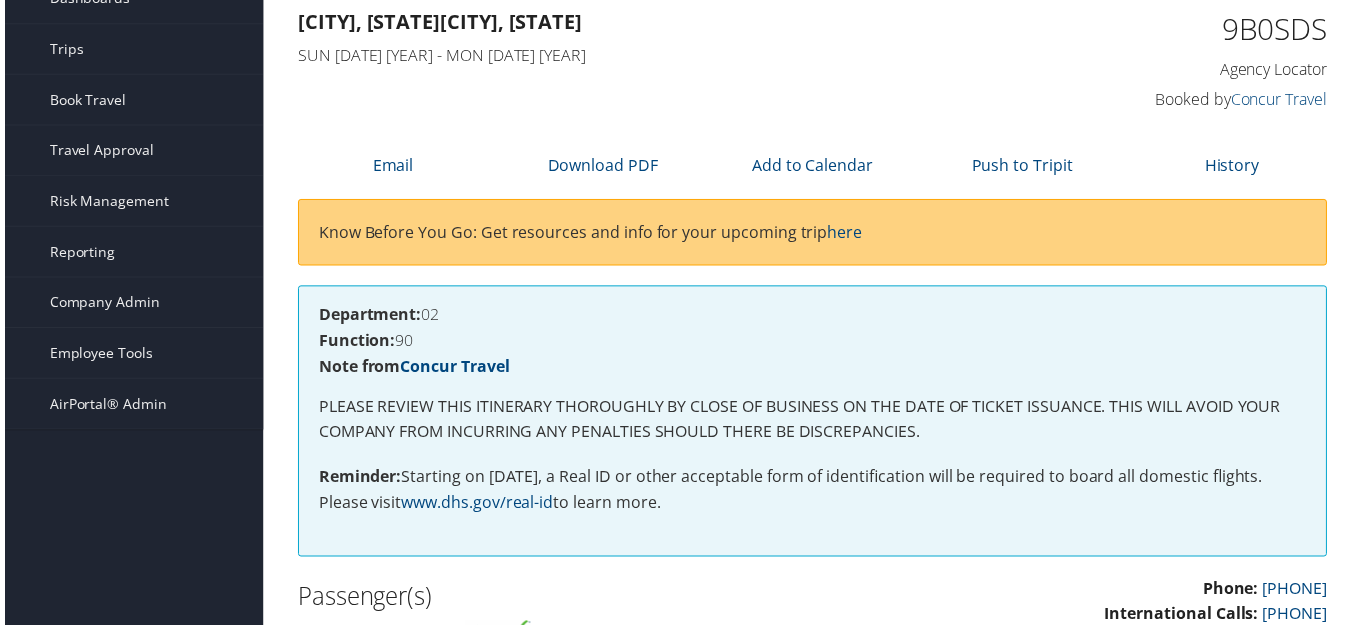 scroll, scrollTop: 0, scrollLeft: 0, axis: both 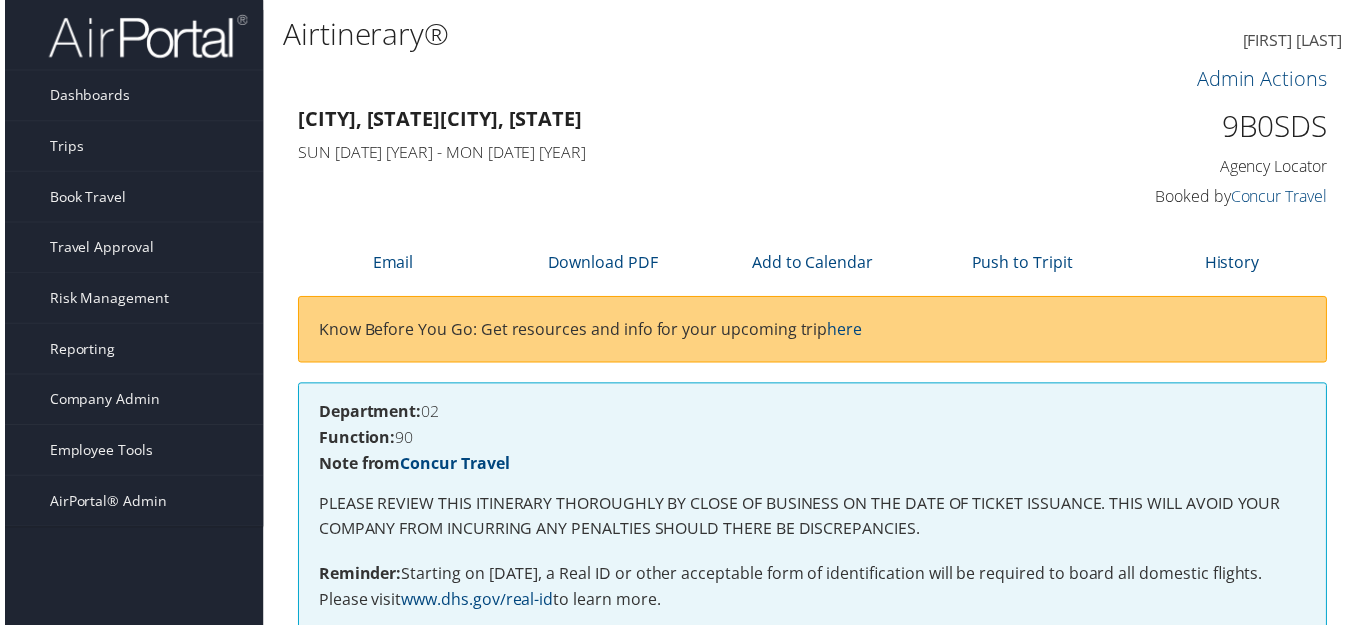 click on "9B0SDS" at bounding box center [1213, 127] 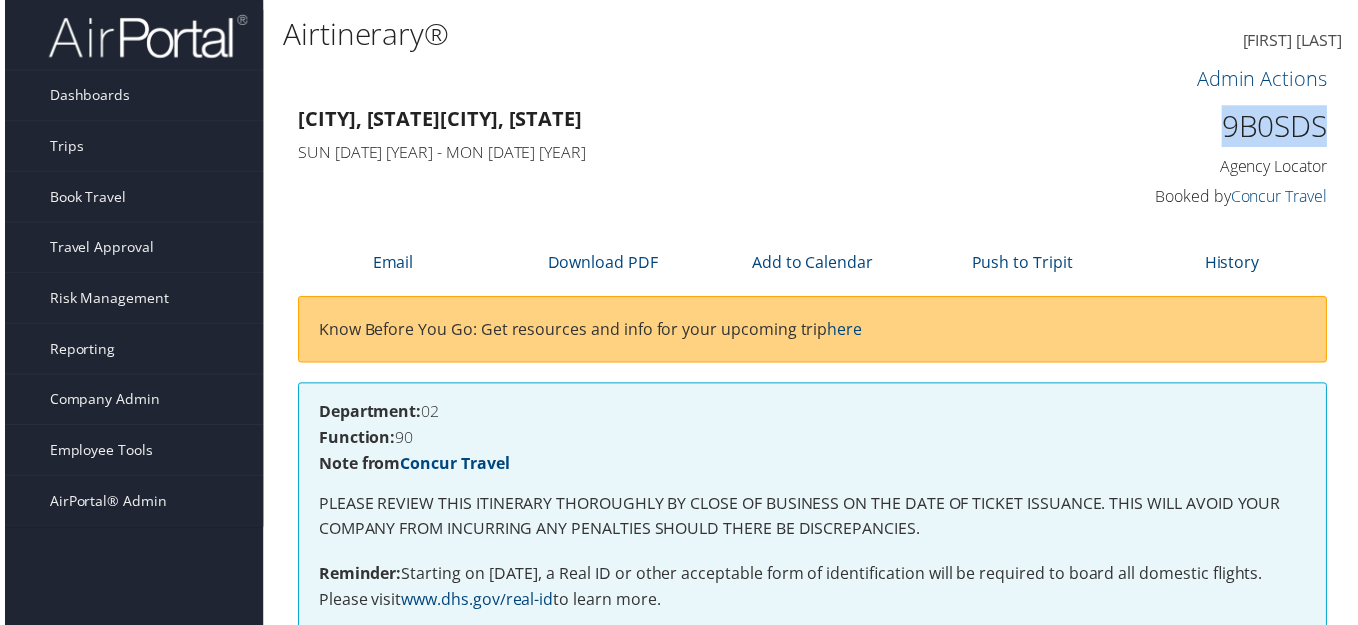 click on "9B0SDS" at bounding box center (1213, 127) 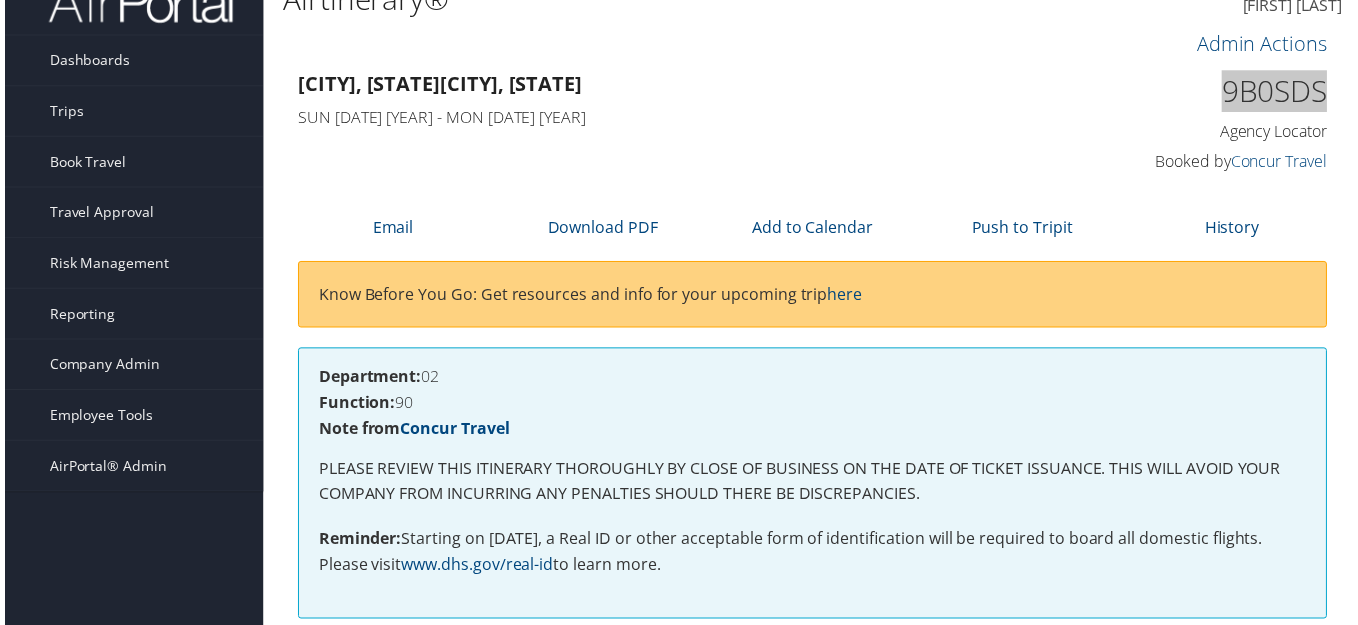 scroll, scrollTop: 0, scrollLeft: 0, axis: both 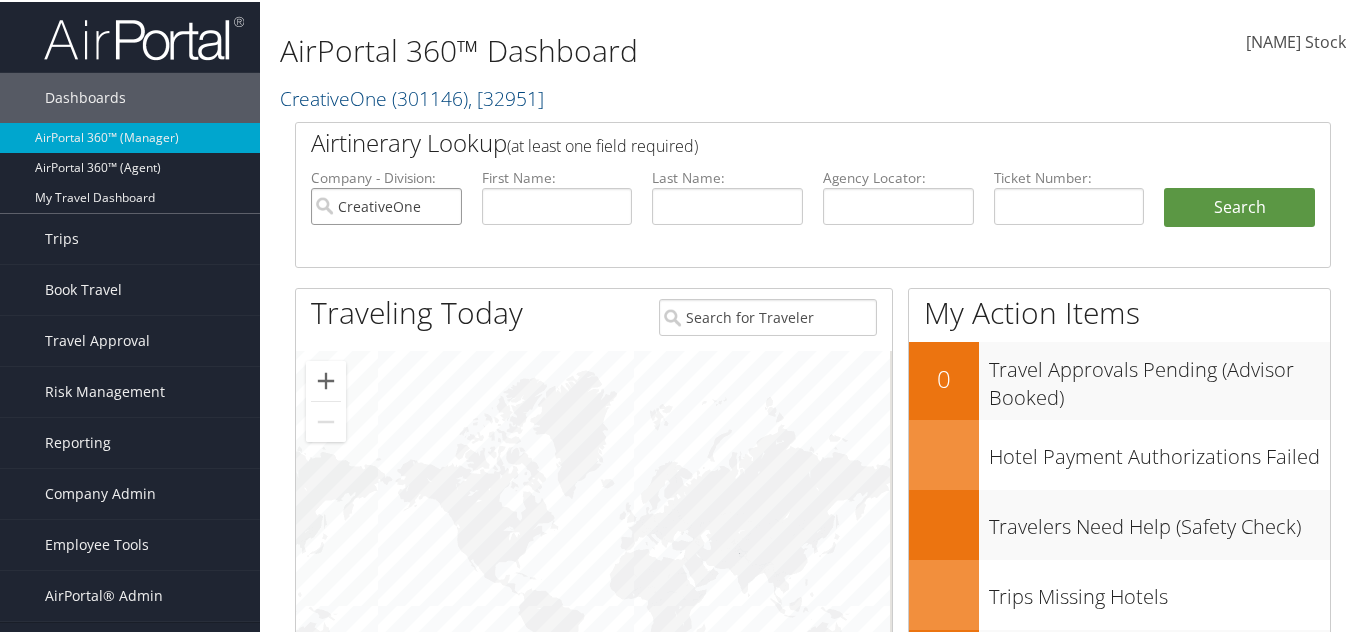 click on "CreativeOne" at bounding box center (386, 204) 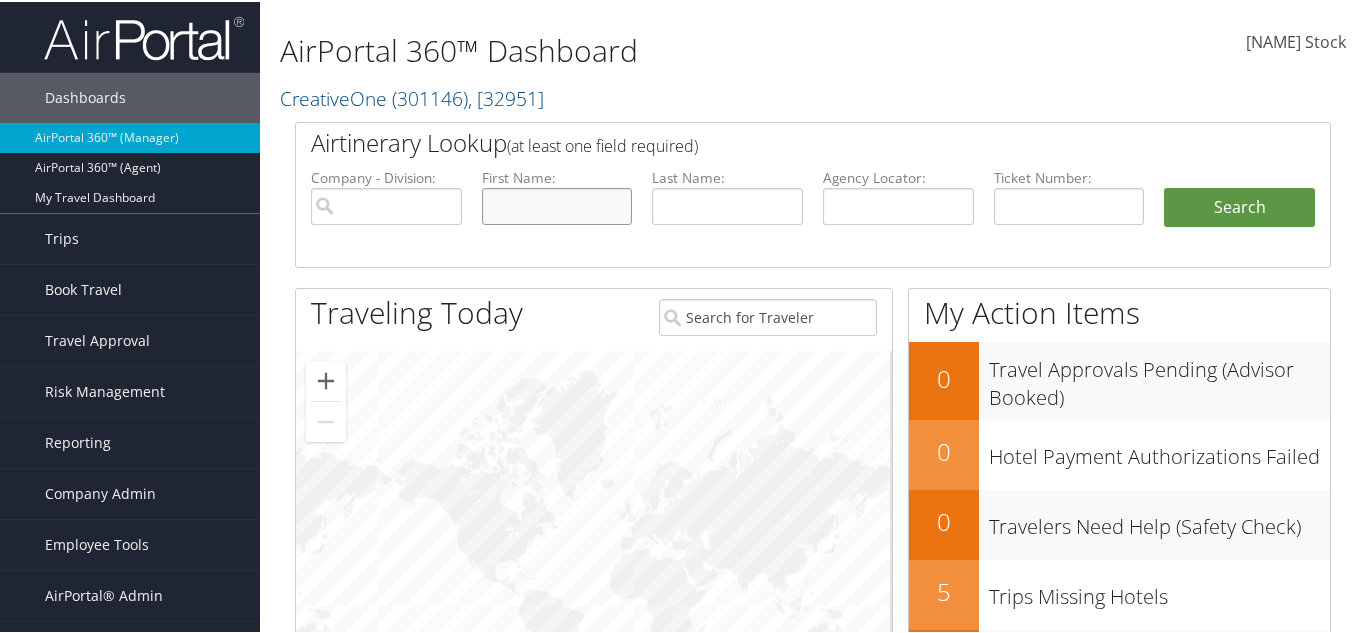 click at bounding box center [557, 204] 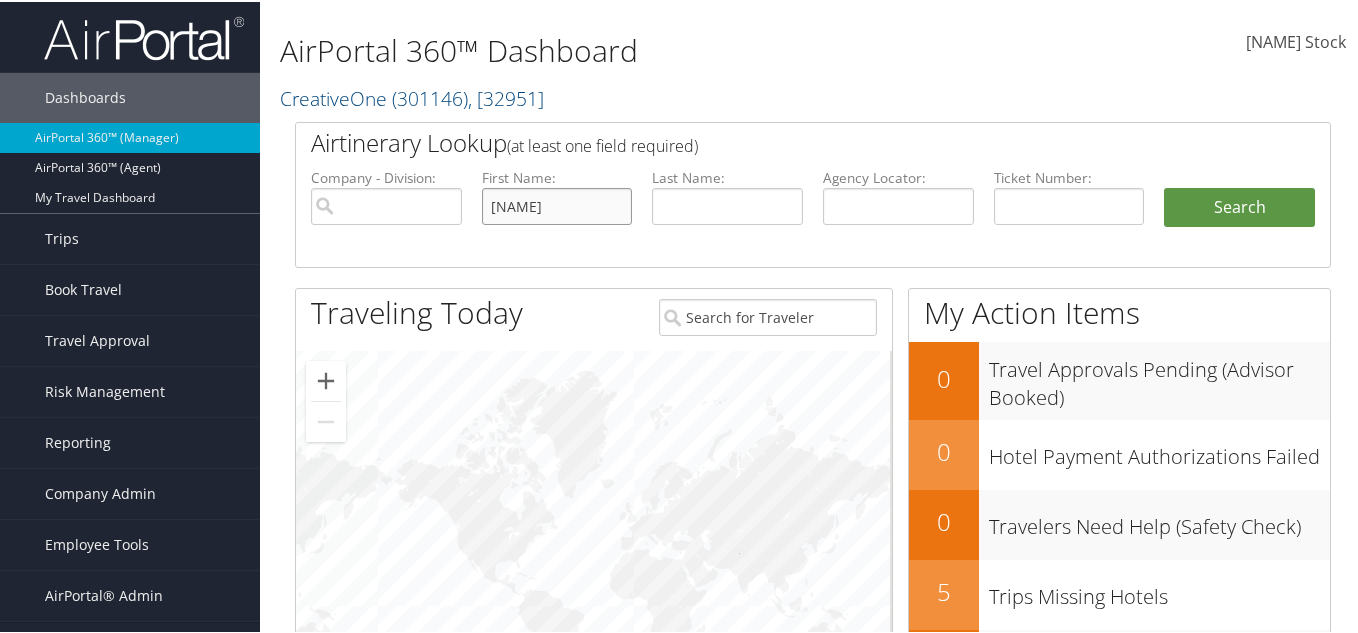 type on "james" 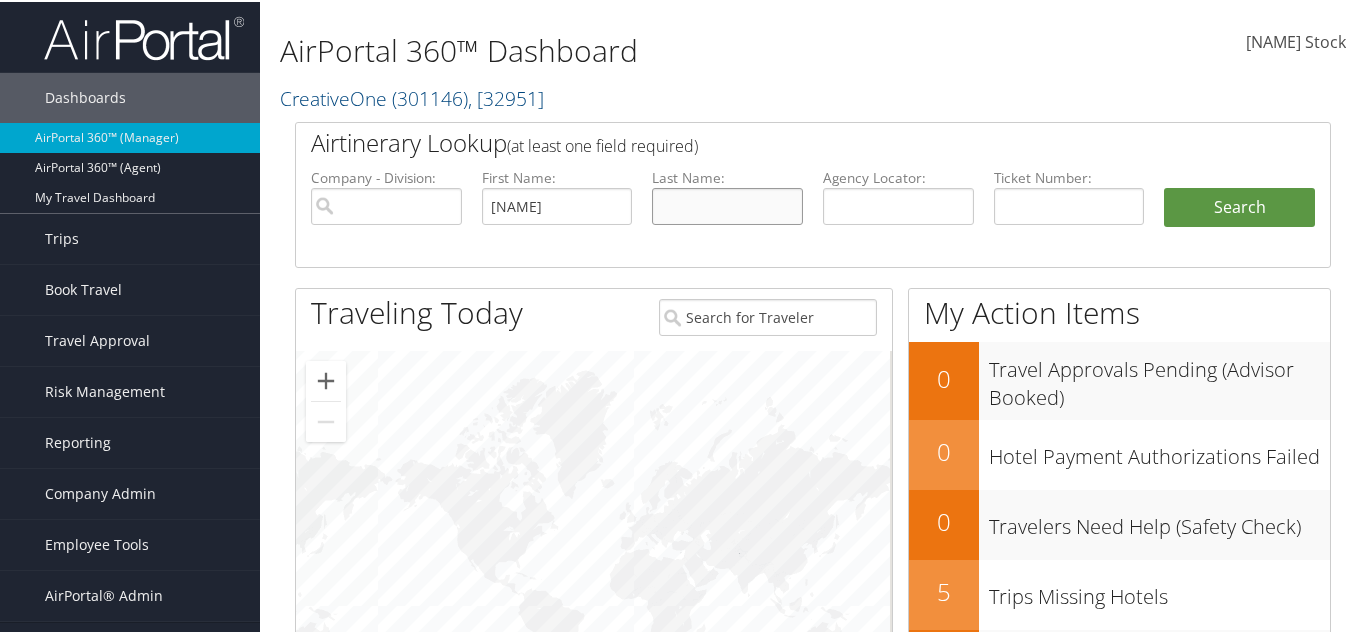 click at bounding box center (727, 204) 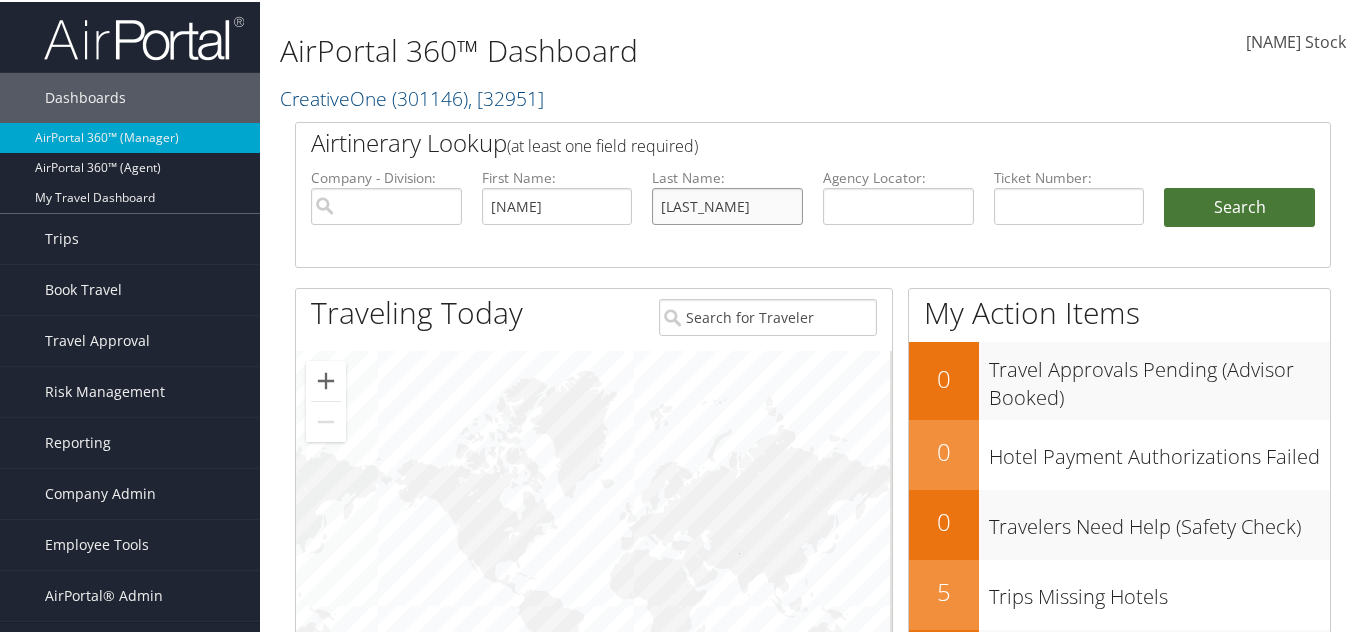 type on "cavnar" 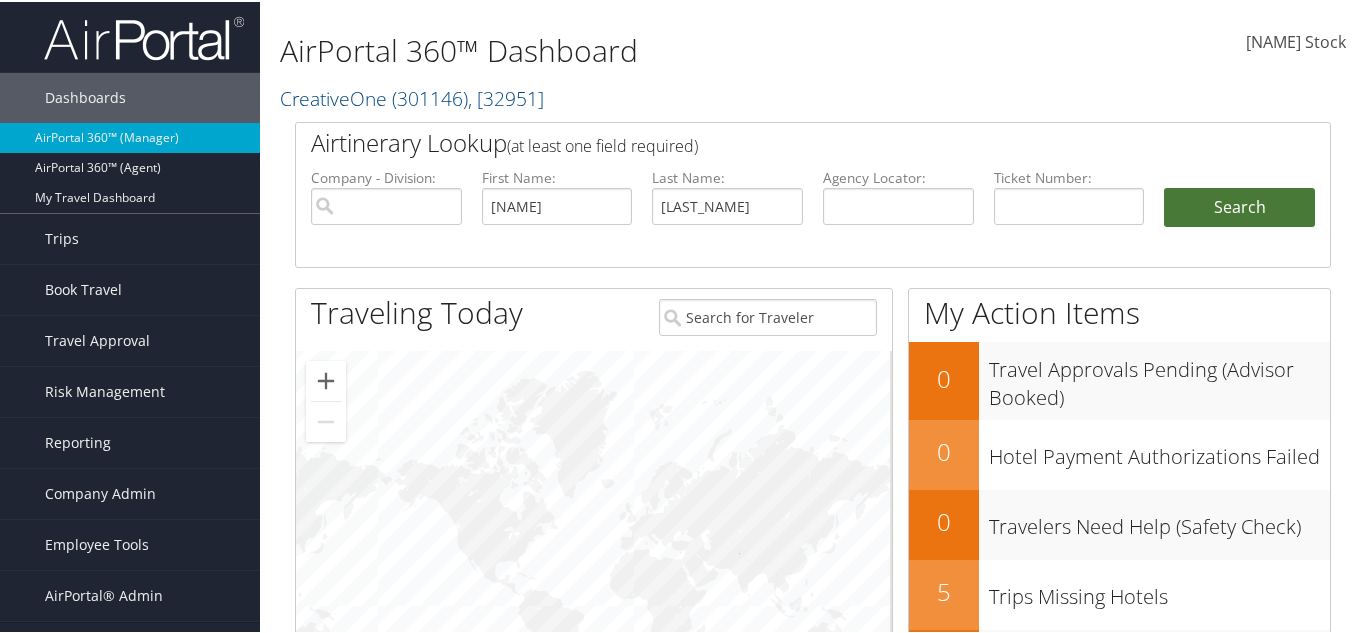 click on "Search" at bounding box center (1239, 206) 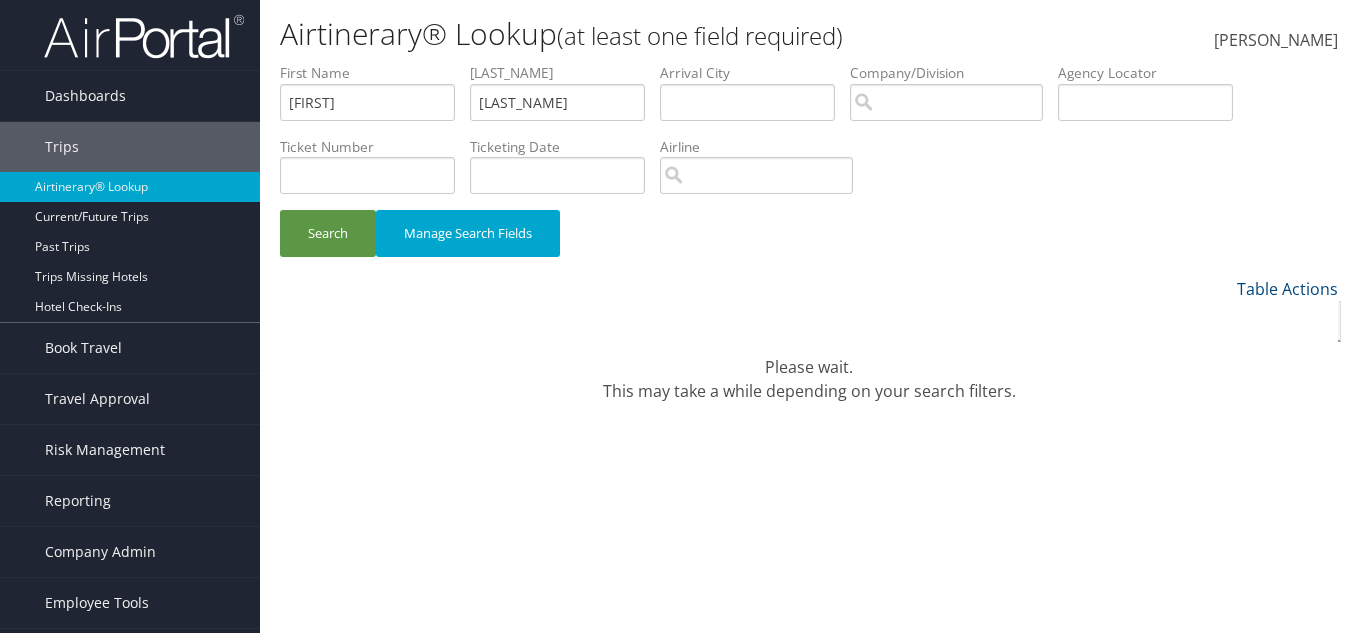 scroll, scrollTop: 0, scrollLeft: 0, axis: both 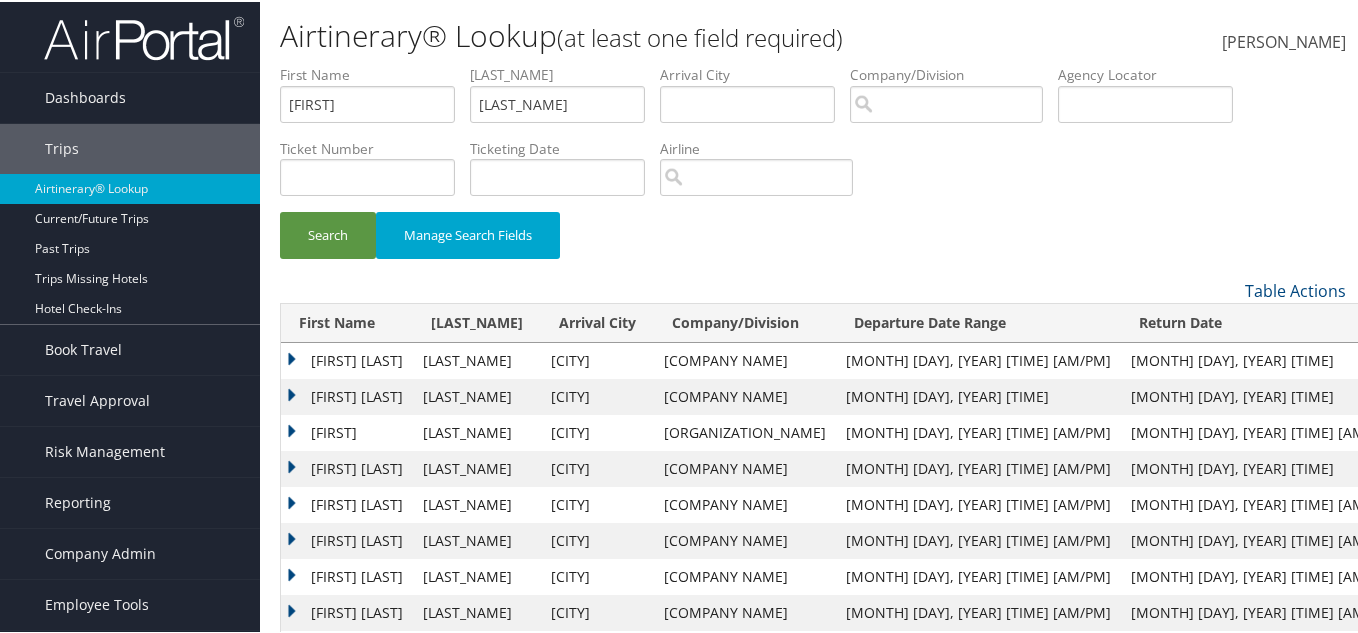 click on "JAMES JOE" at bounding box center [347, 395] 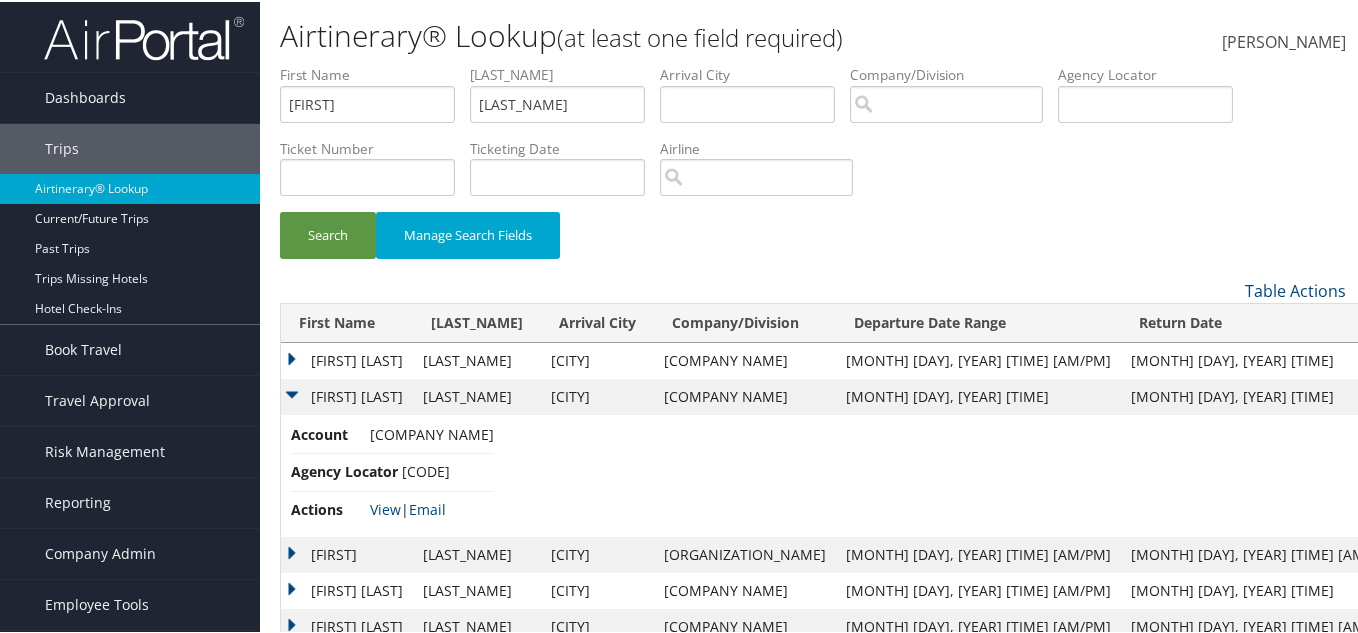 click on "JAMES JOE" at bounding box center [347, 359] 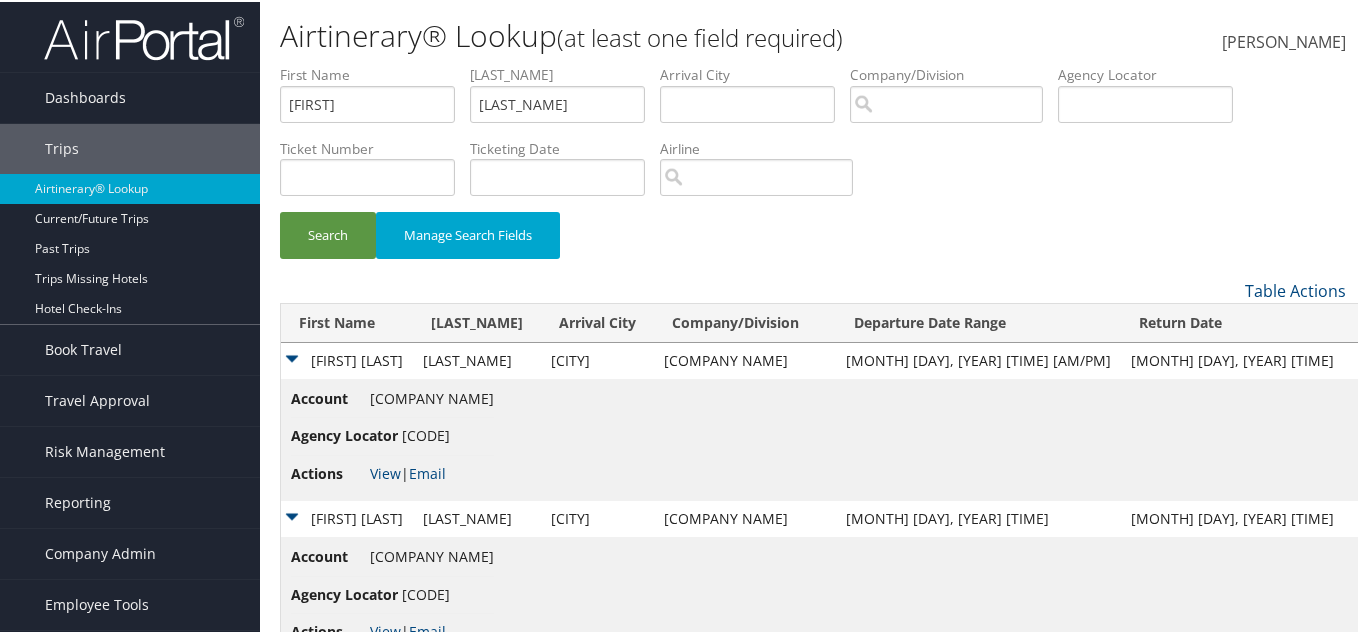 click on "C26QT3" at bounding box center [432, 396] 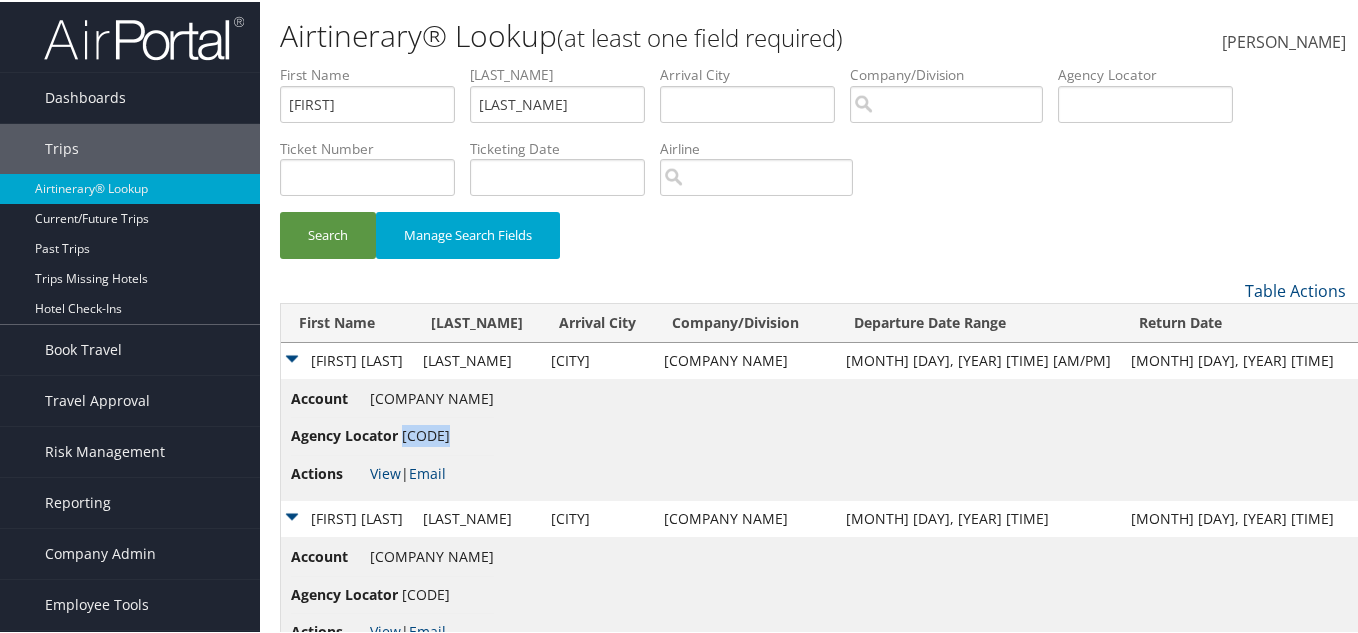 click on "C26QT3" at bounding box center [432, 396] 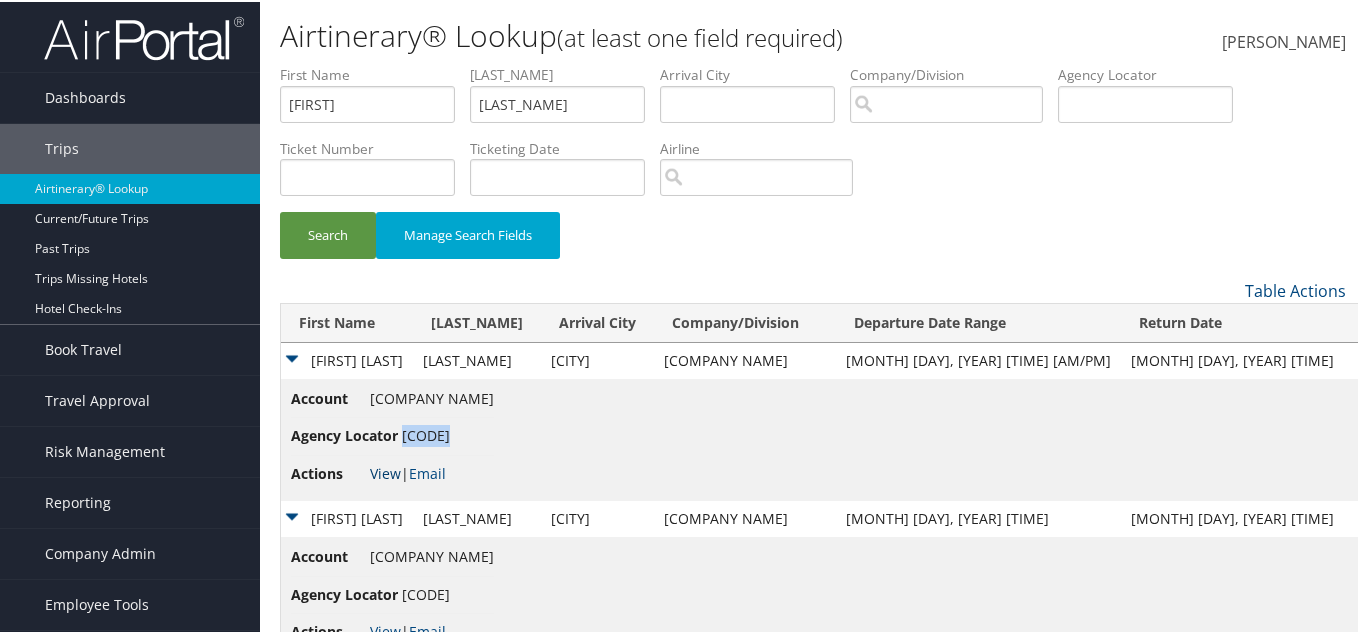 click on "View" at bounding box center [385, 471] 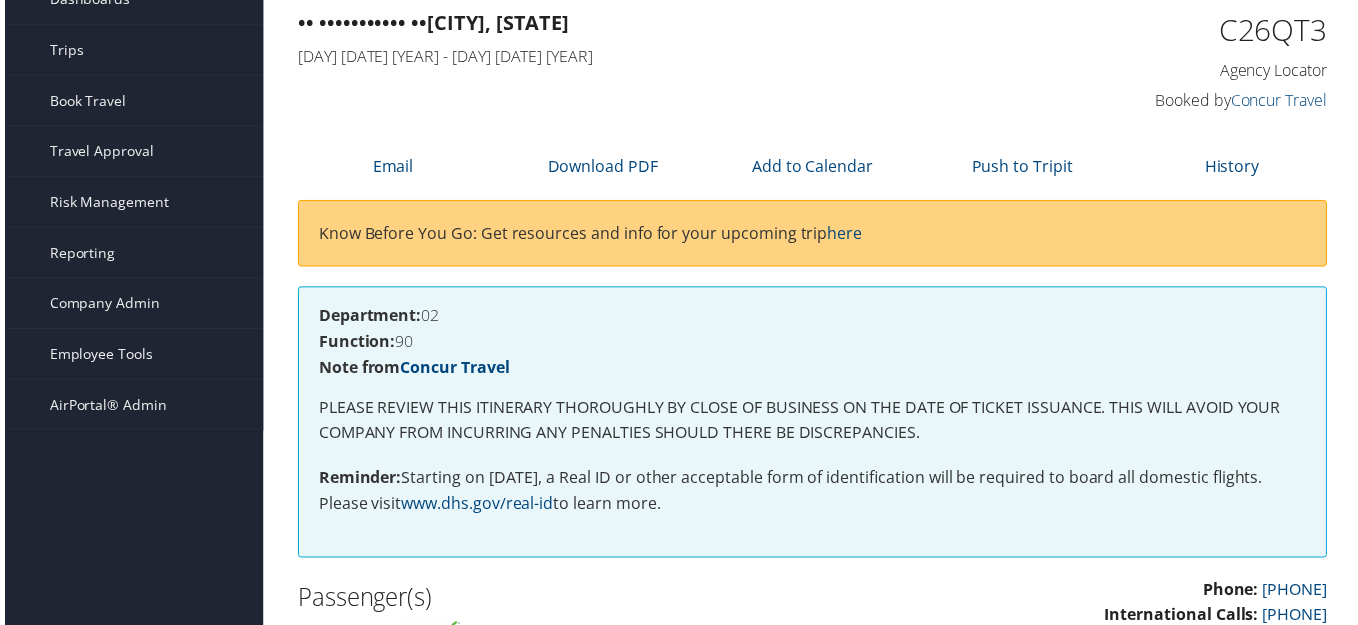 scroll, scrollTop: 0, scrollLeft: 0, axis: both 